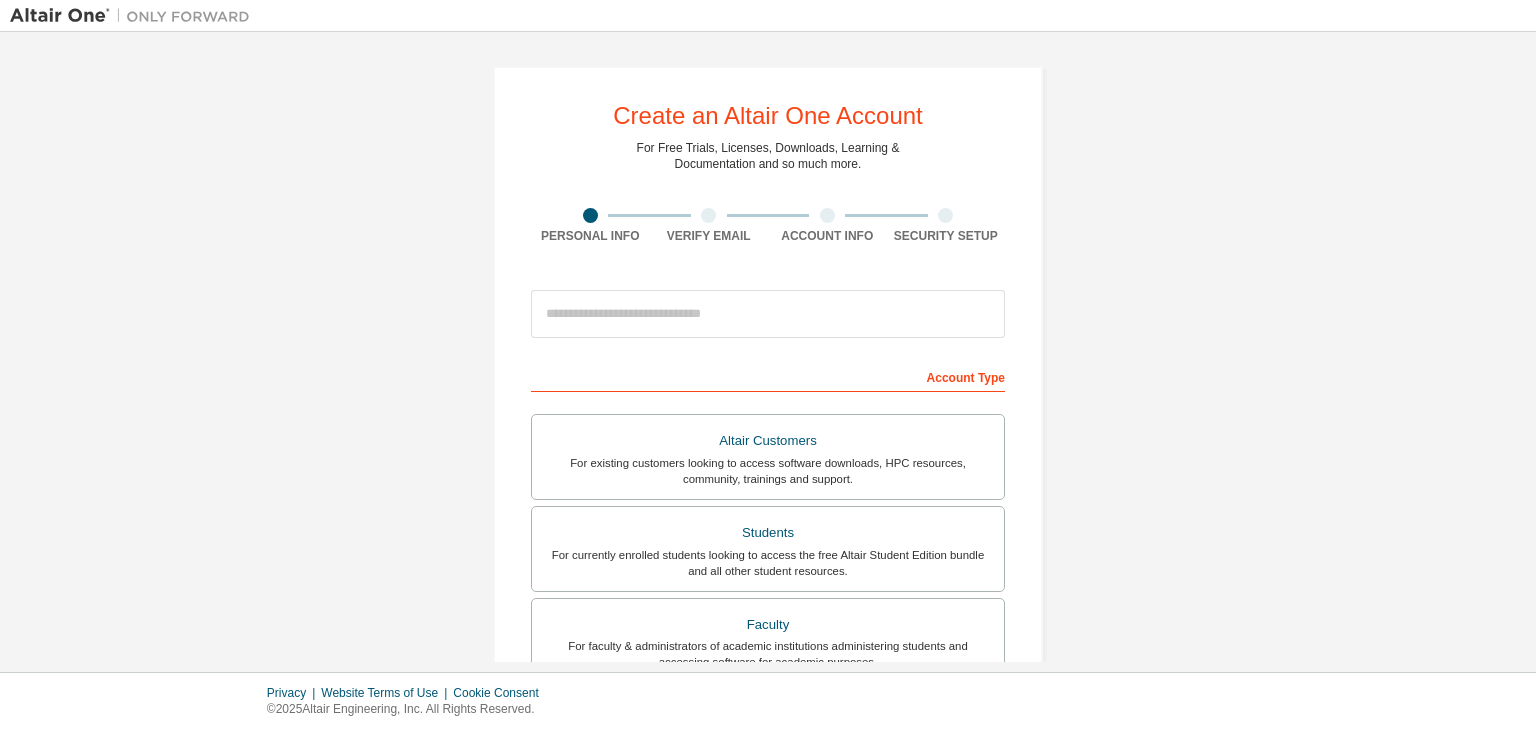 scroll, scrollTop: 0, scrollLeft: 0, axis: both 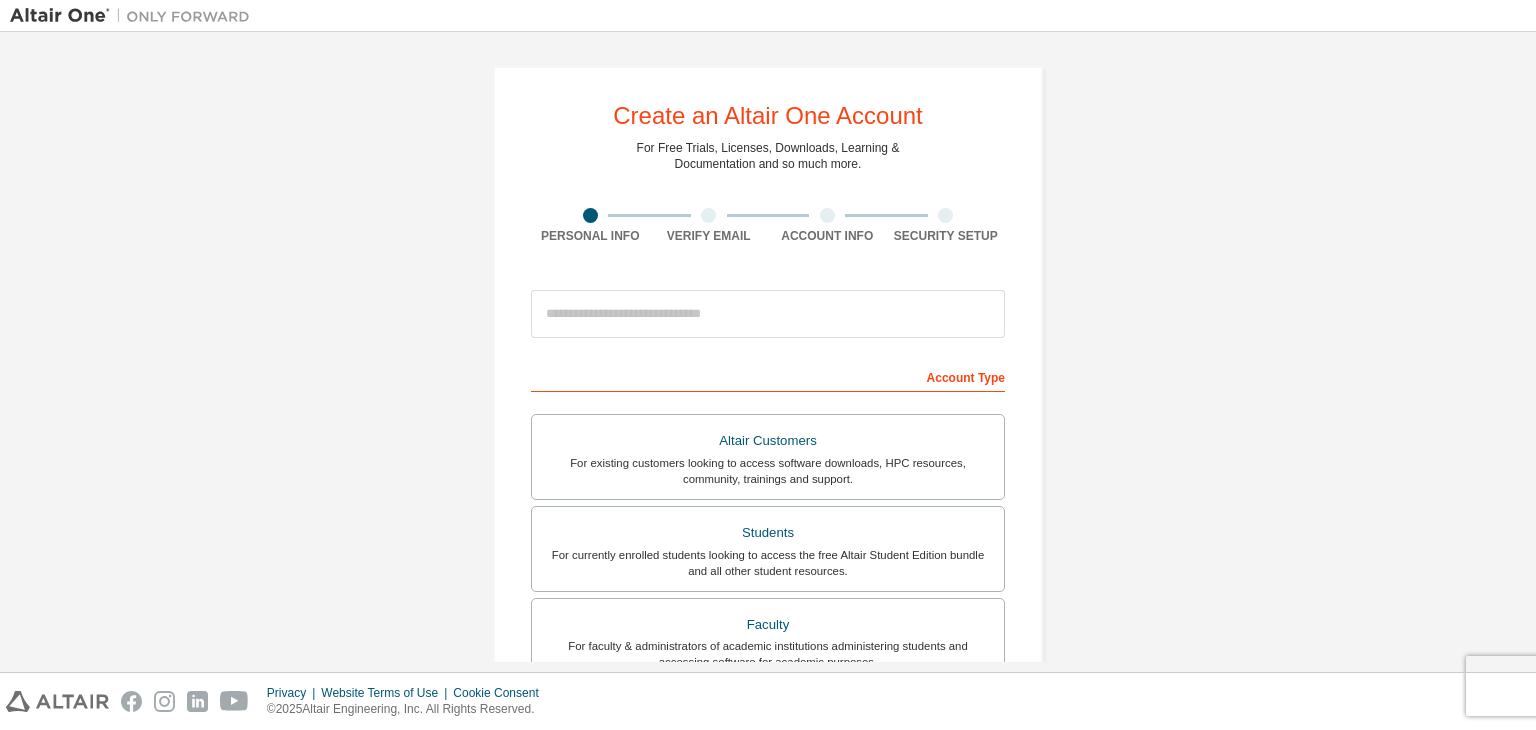 drag, startPoint x: 1526, startPoint y: 397, endPoint x: 1522, endPoint y: 434, distance: 37.215588 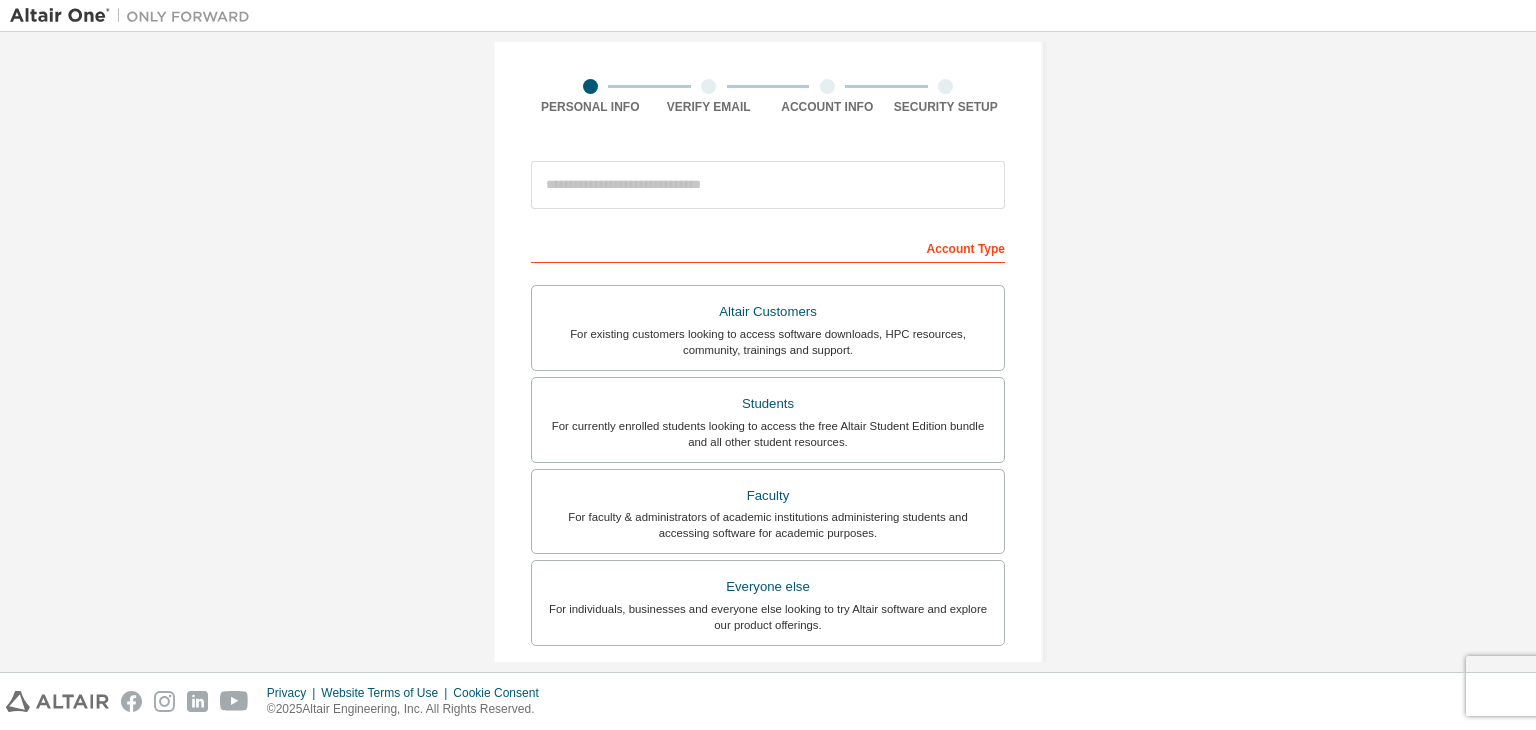 scroll, scrollTop: 135, scrollLeft: 0, axis: vertical 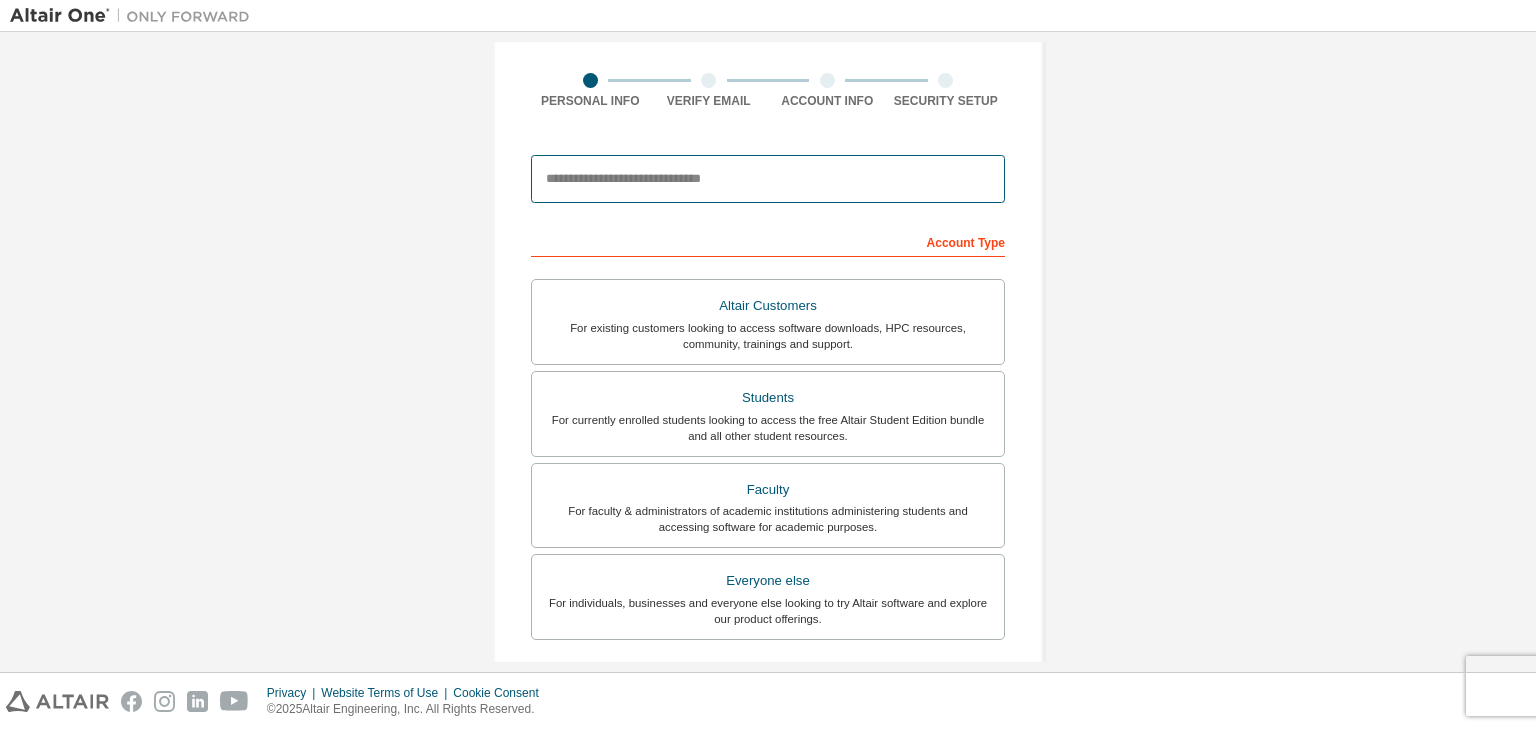 click at bounding box center [768, 179] 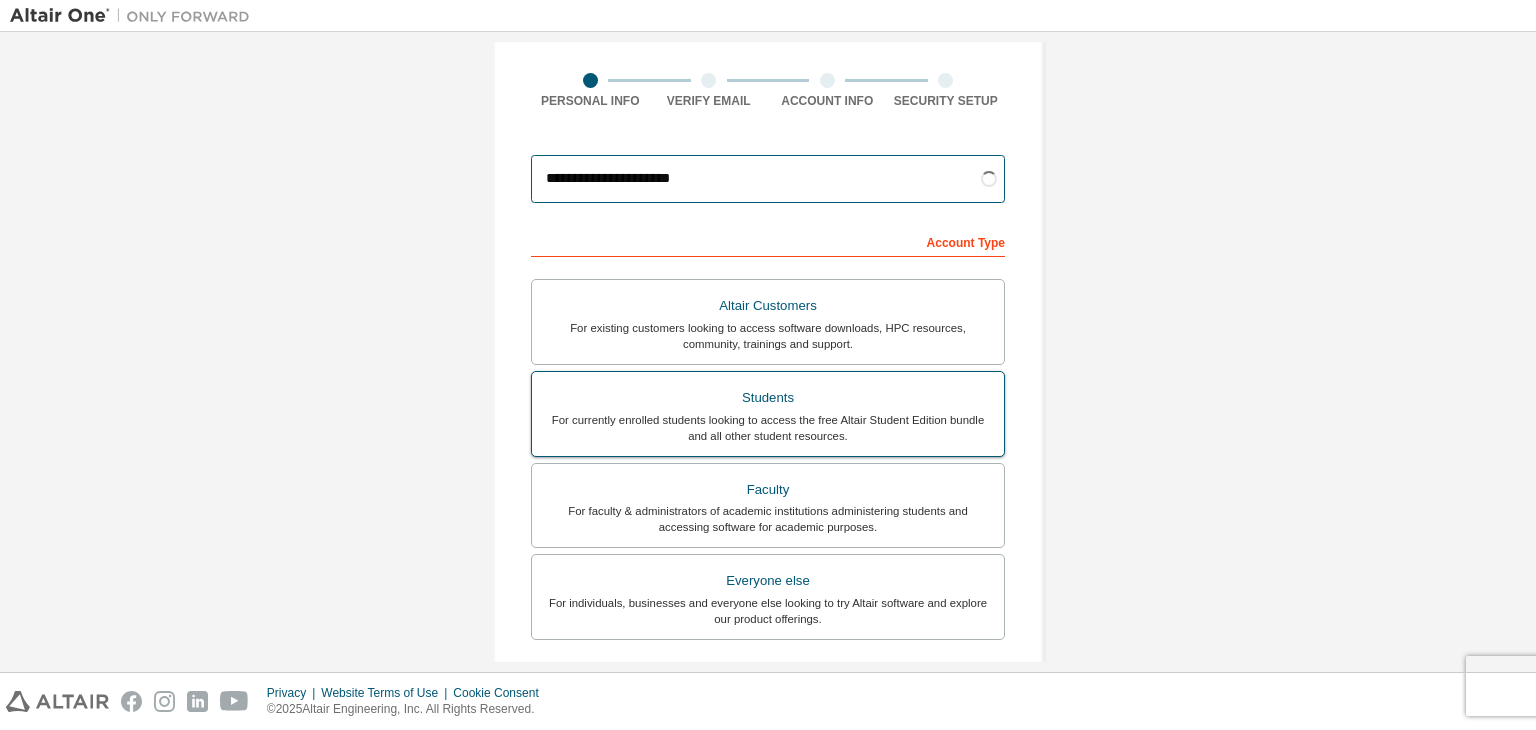type on "**********" 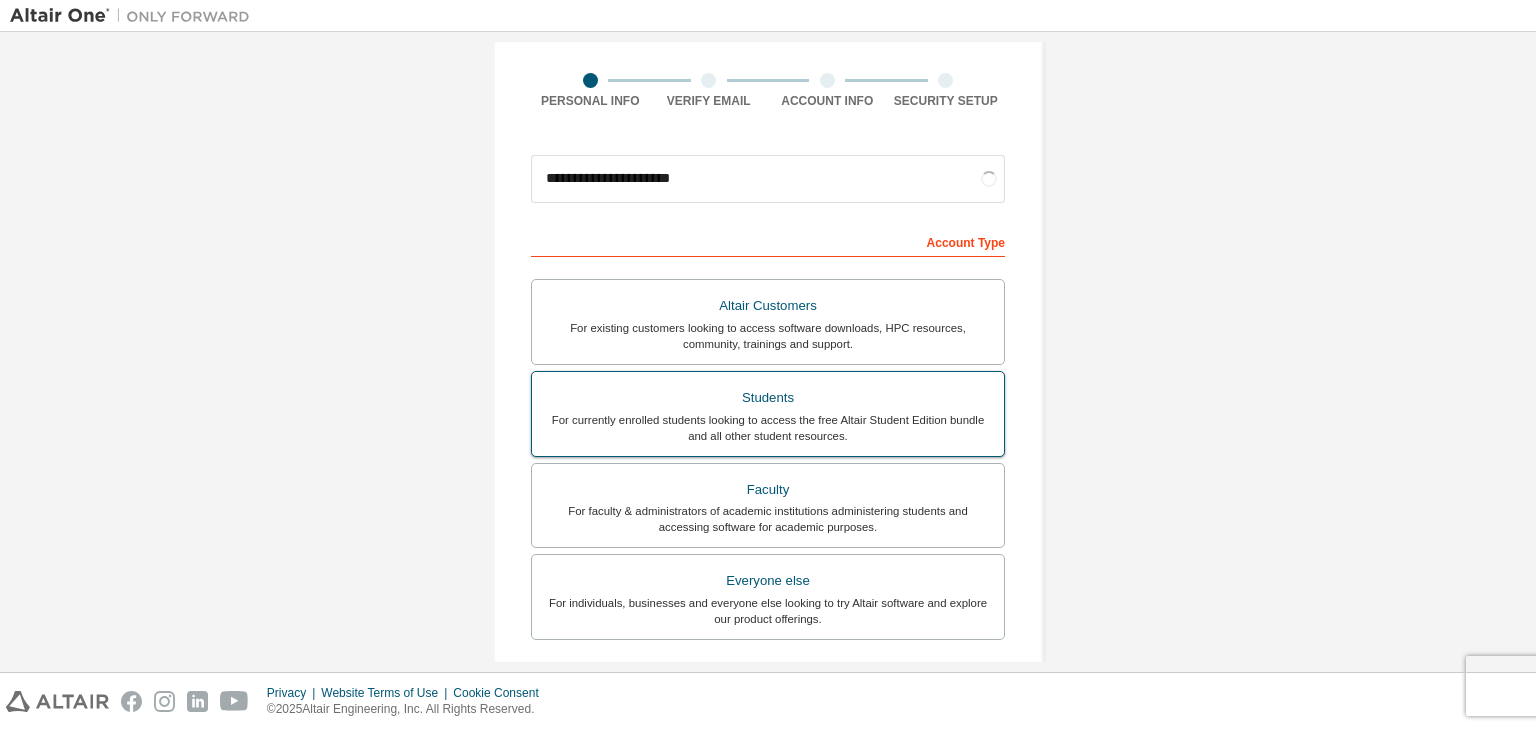 click on "Students" at bounding box center (768, 398) 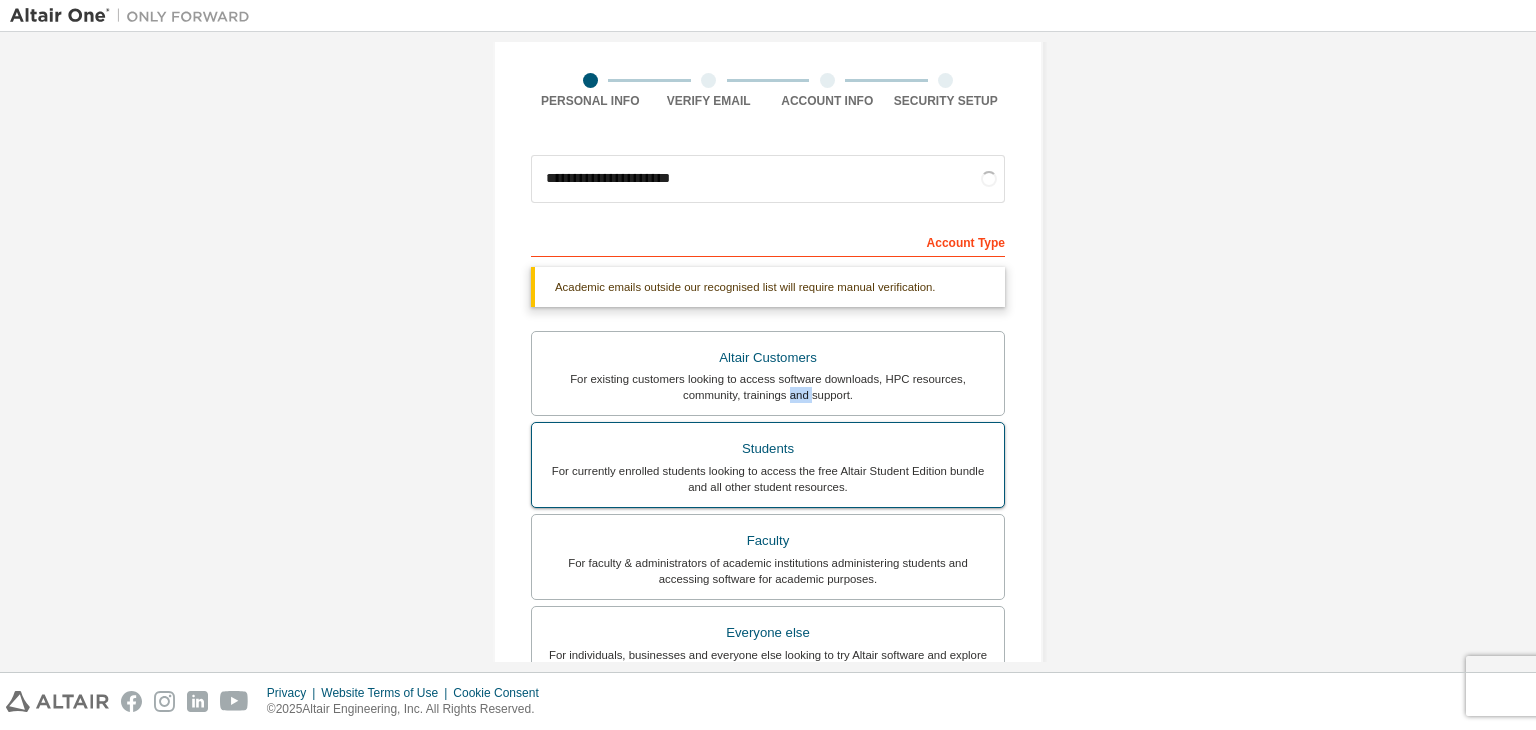 click on "For existing customers looking to access software downloads, HPC resources, community, trainings and support." at bounding box center (768, 387) 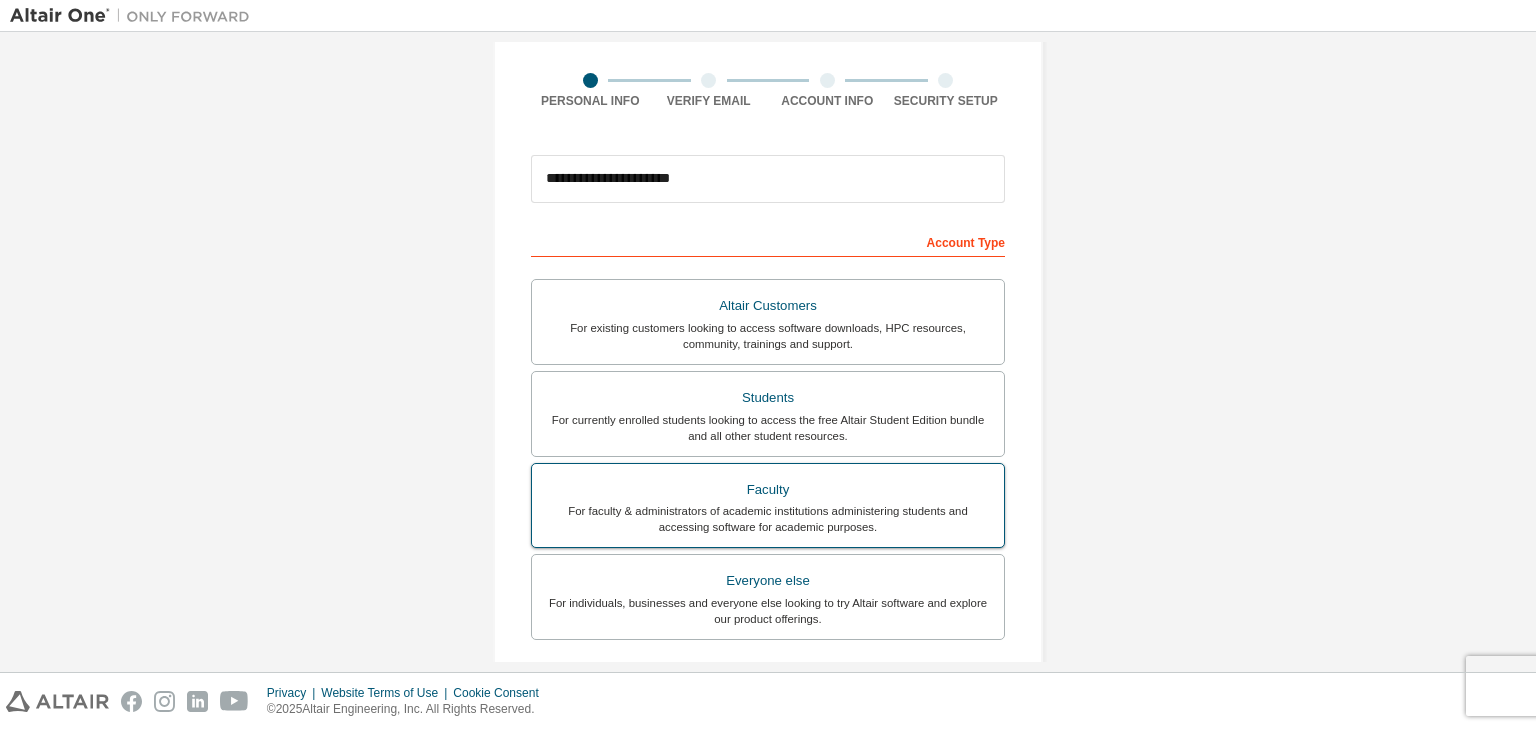 click on "Faculty" at bounding box center (768, 490) 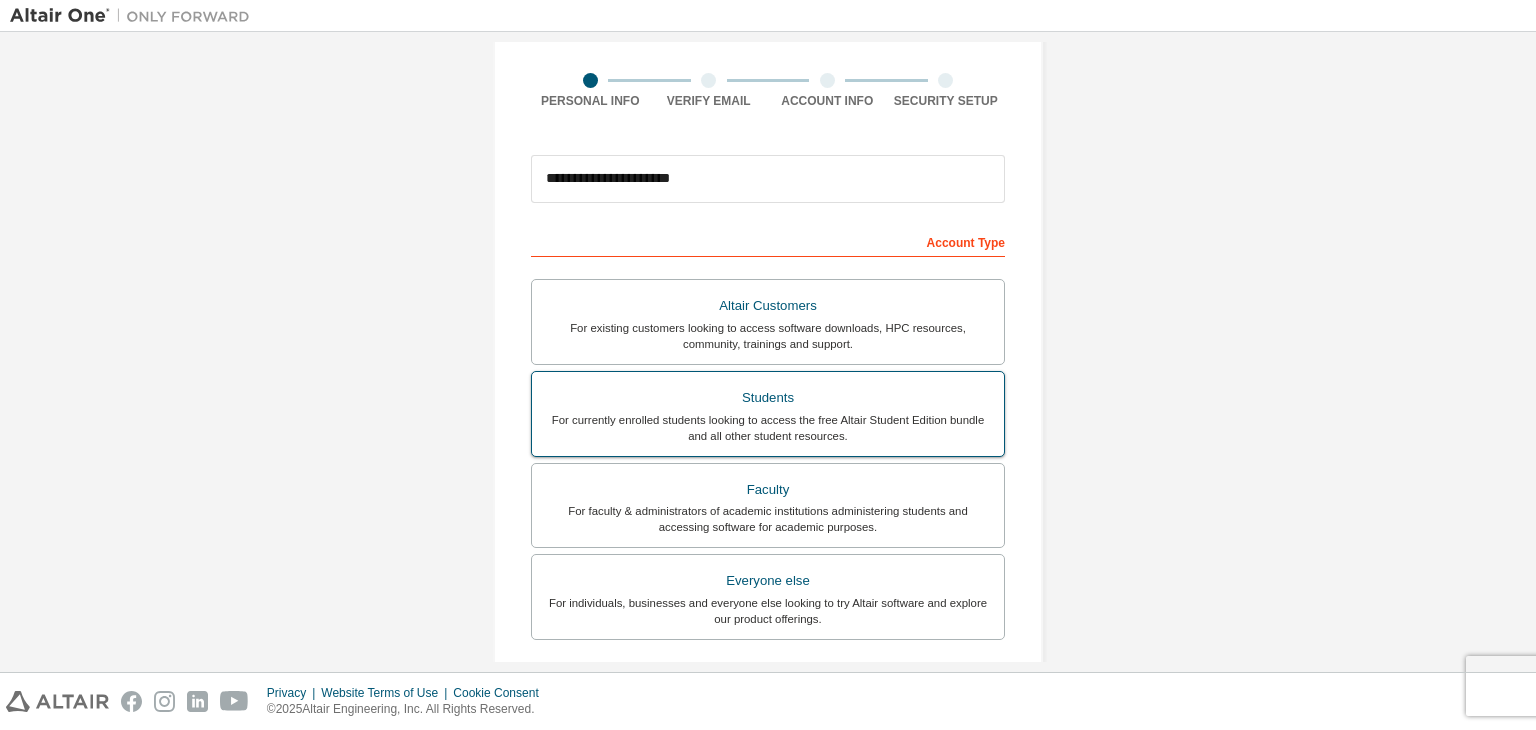 click on "For currently enrolled students looking to access the free Altair Student Edition bundle and all other student resources." at bounding box center (768, 428) 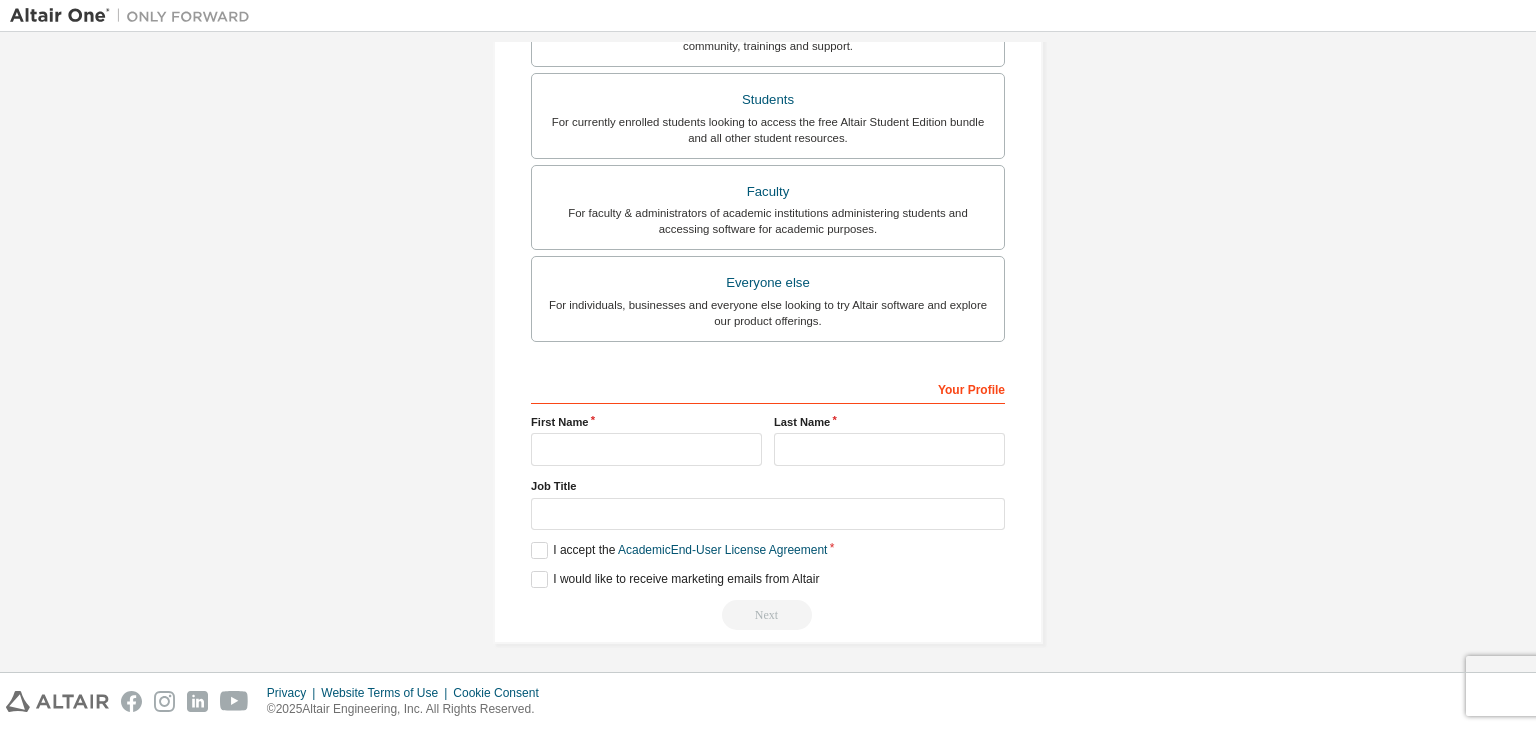 scroll, scrollTop: 435, scrollLeft: 0, axis: vertical 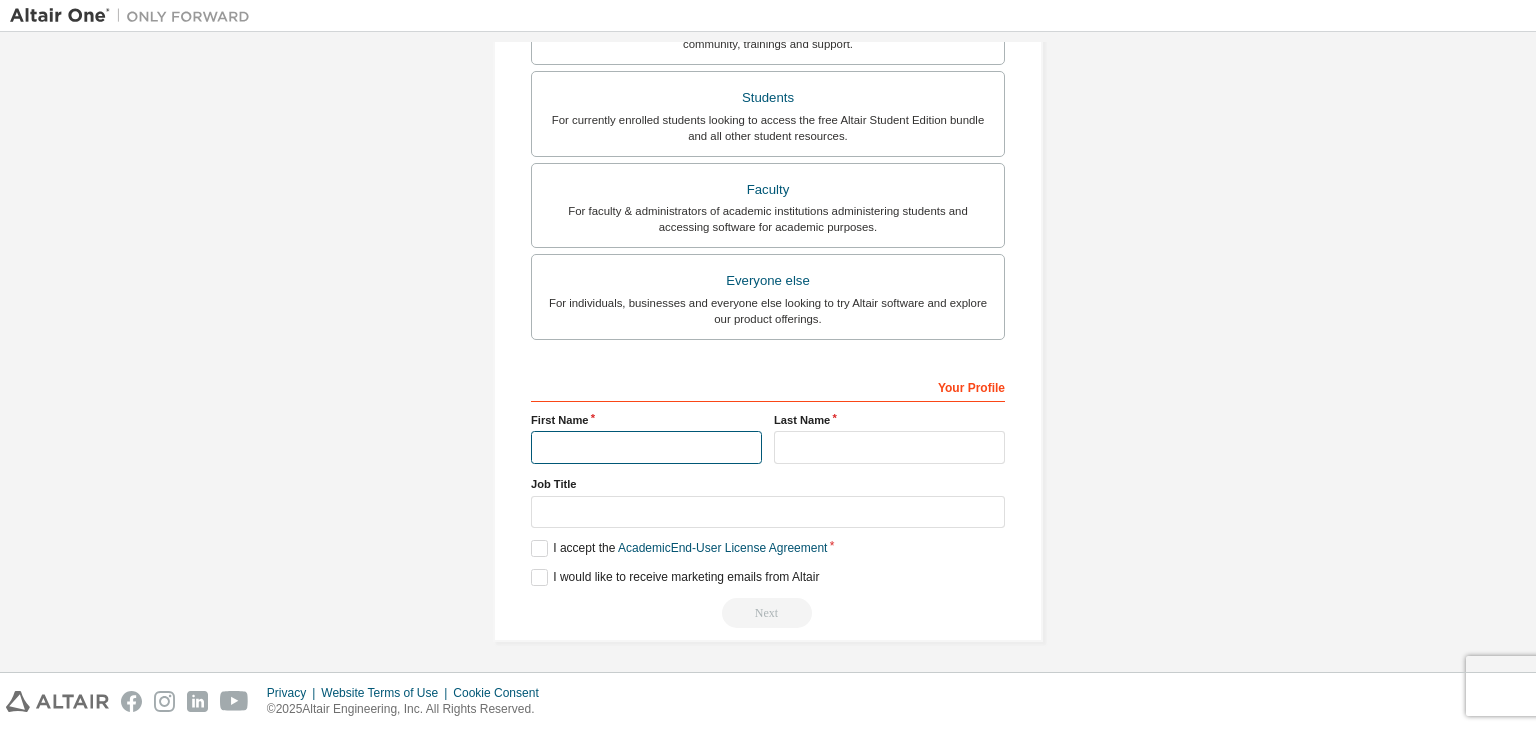 click at bounding box center (646, 447) 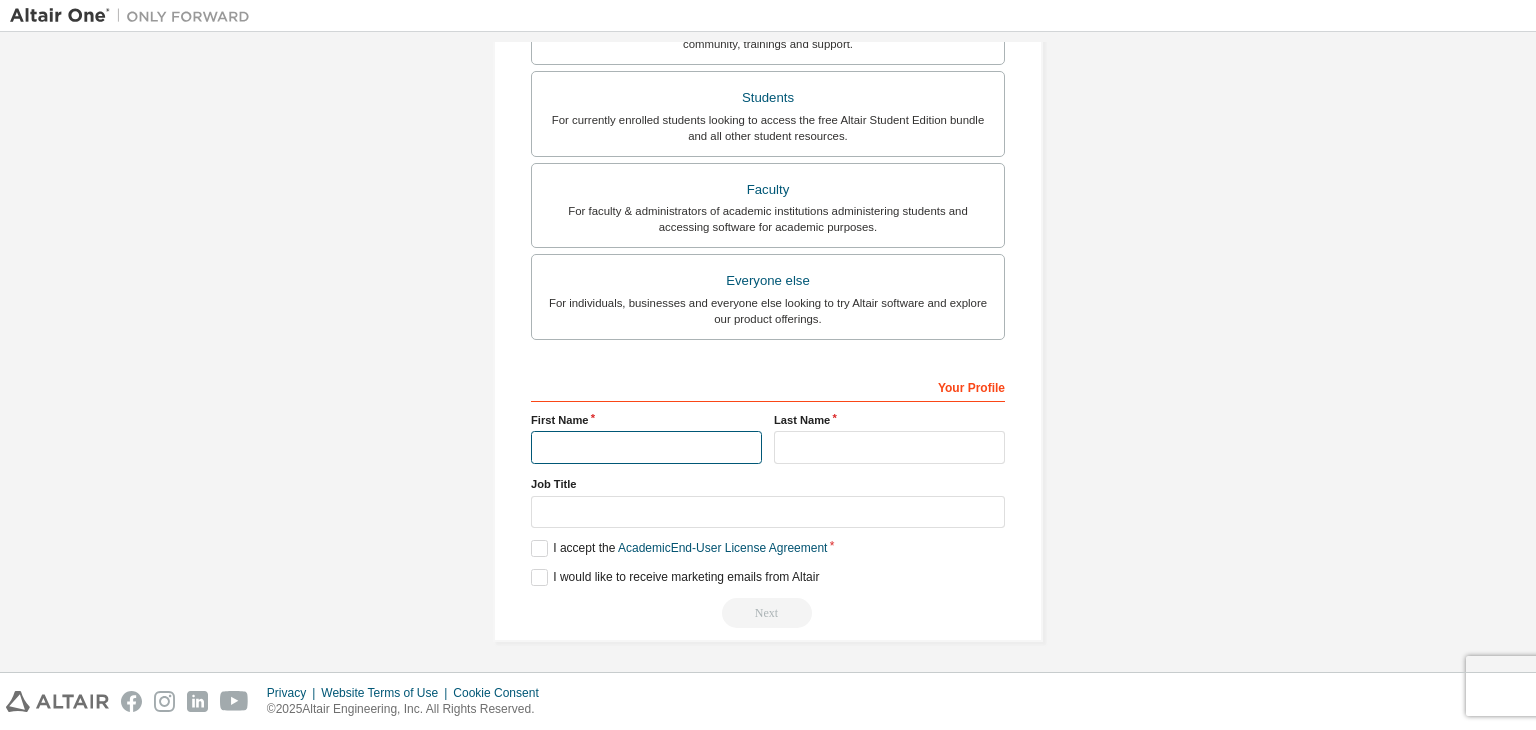 type on "********" 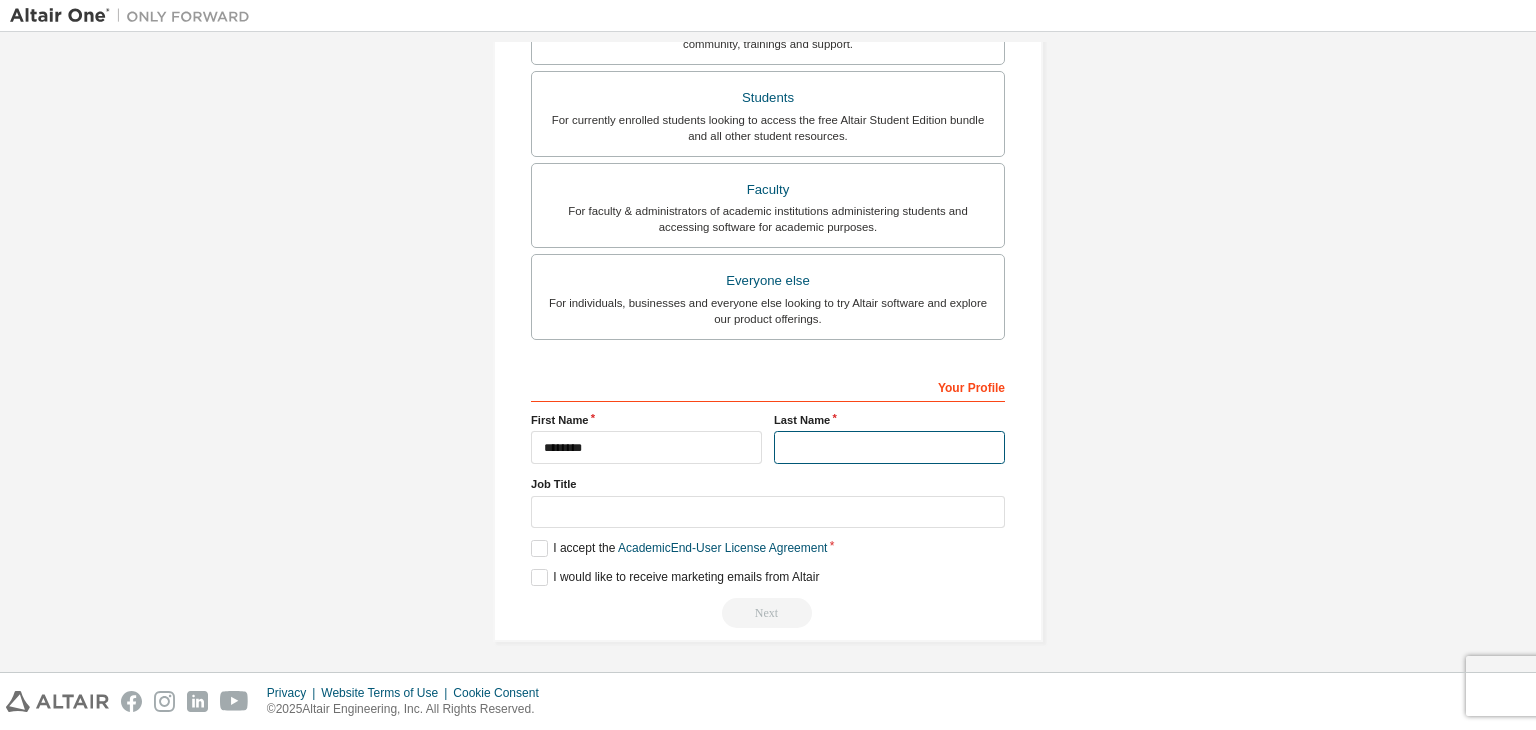 type on "********" 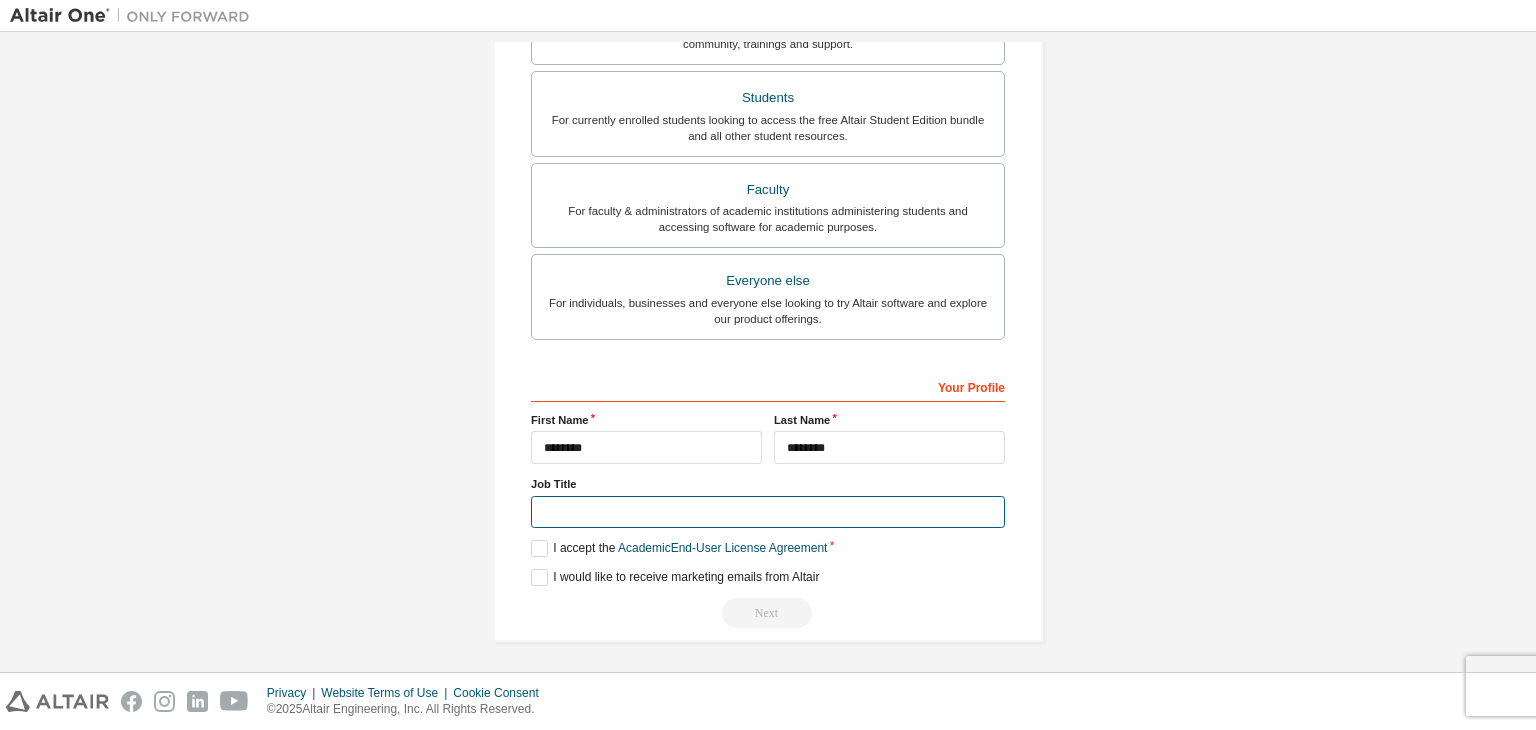 click at bounding box center [768, 512] 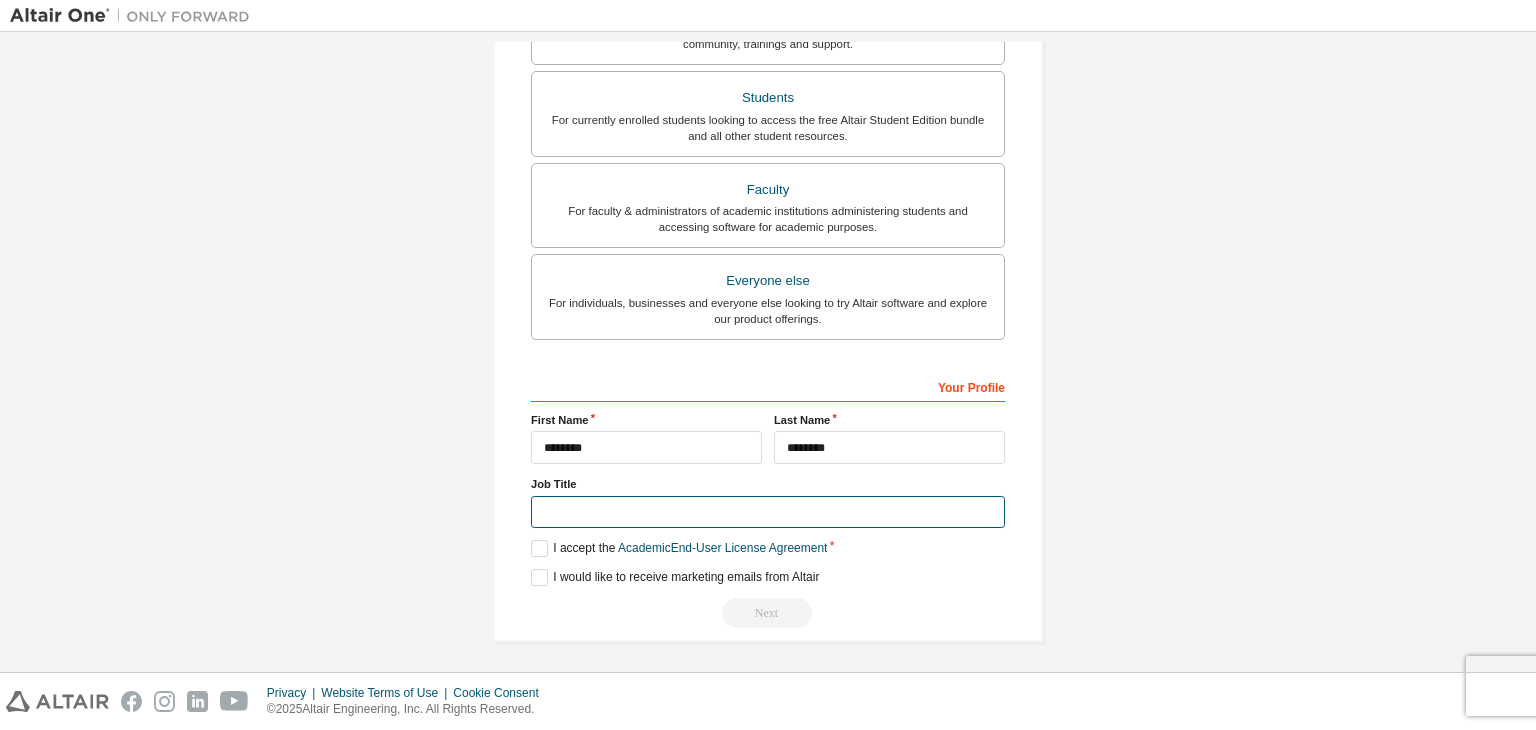type on "*******" 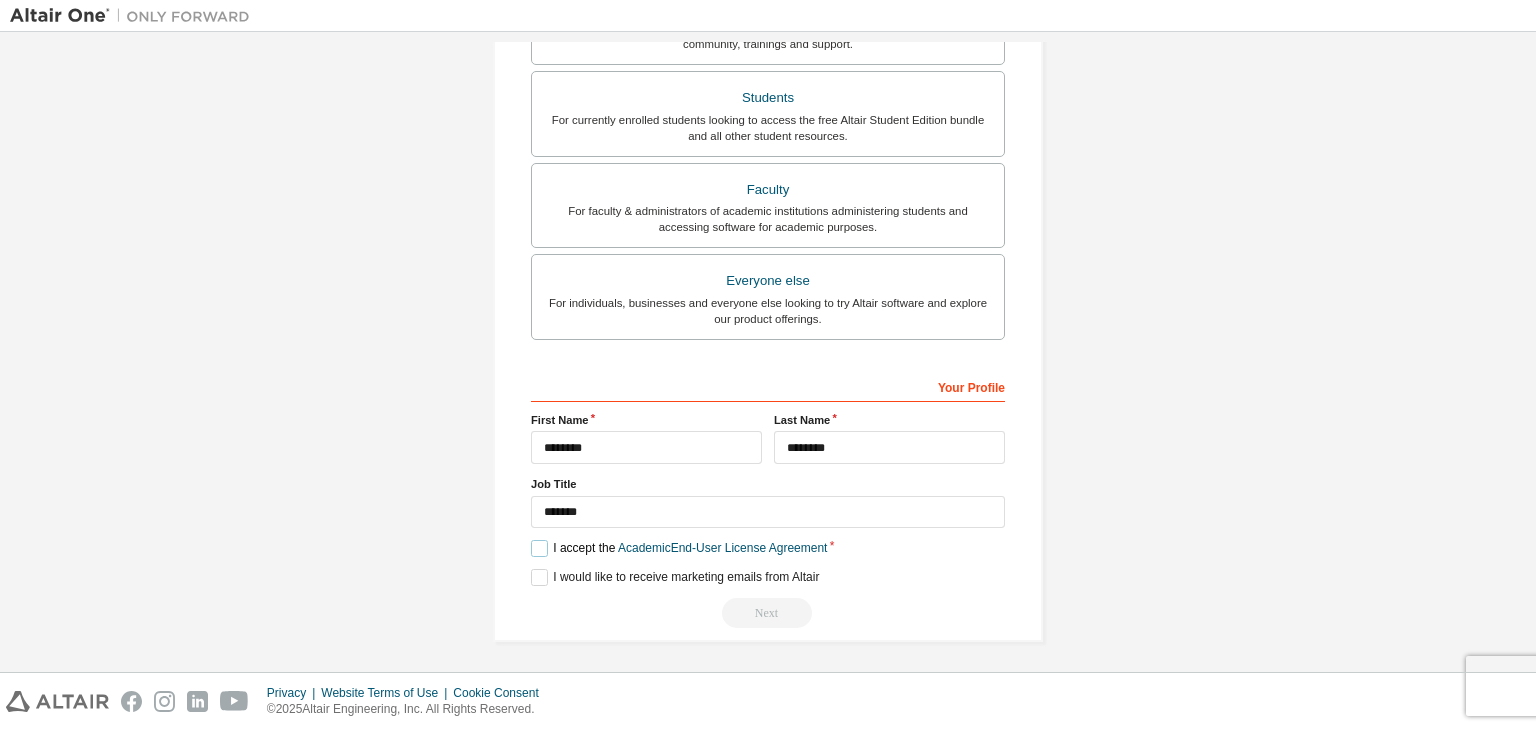 click on "I accept the   Academic   End-User License Agreement" at bounding box center (679, 548) 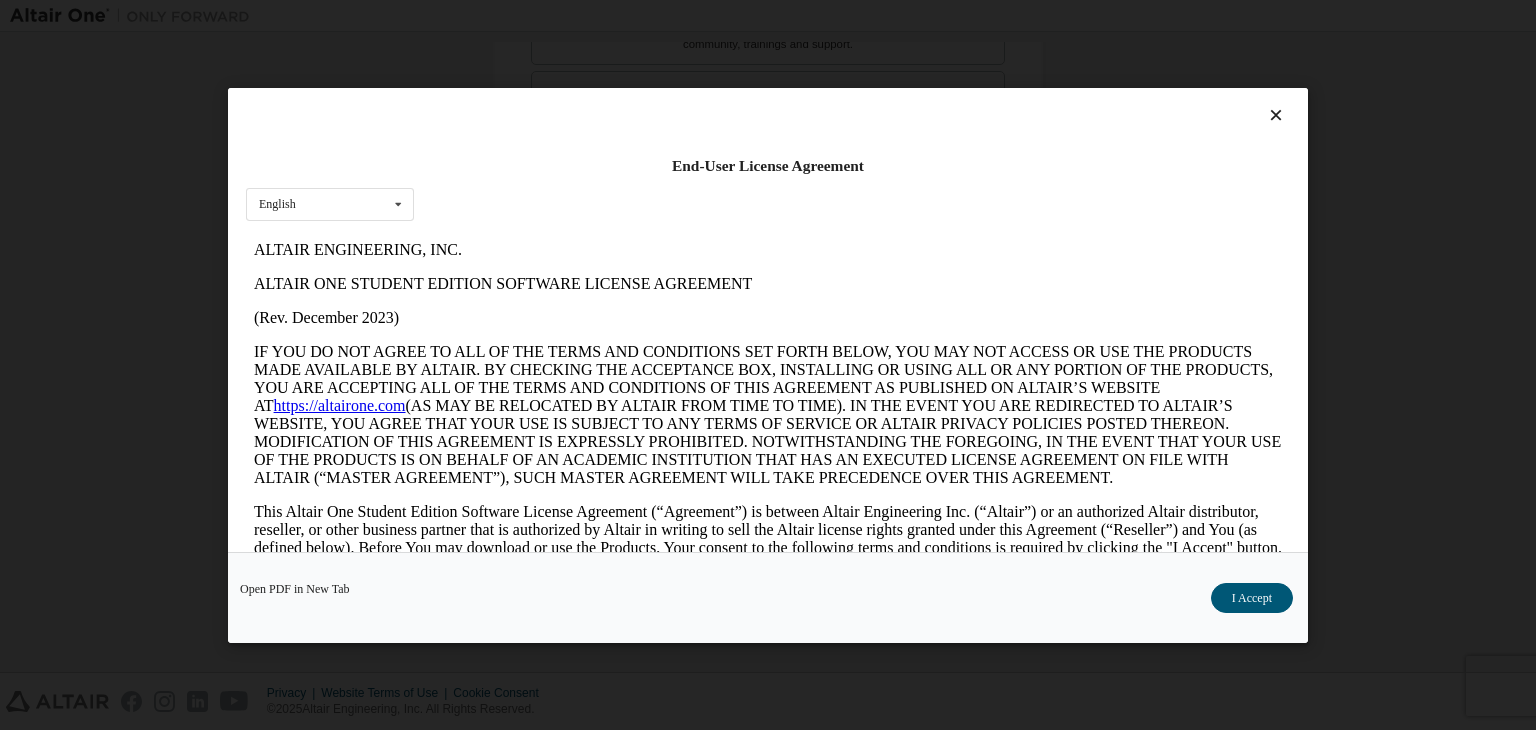 scroll, scrollTop: 0, scrollLeft: 0, axis: both 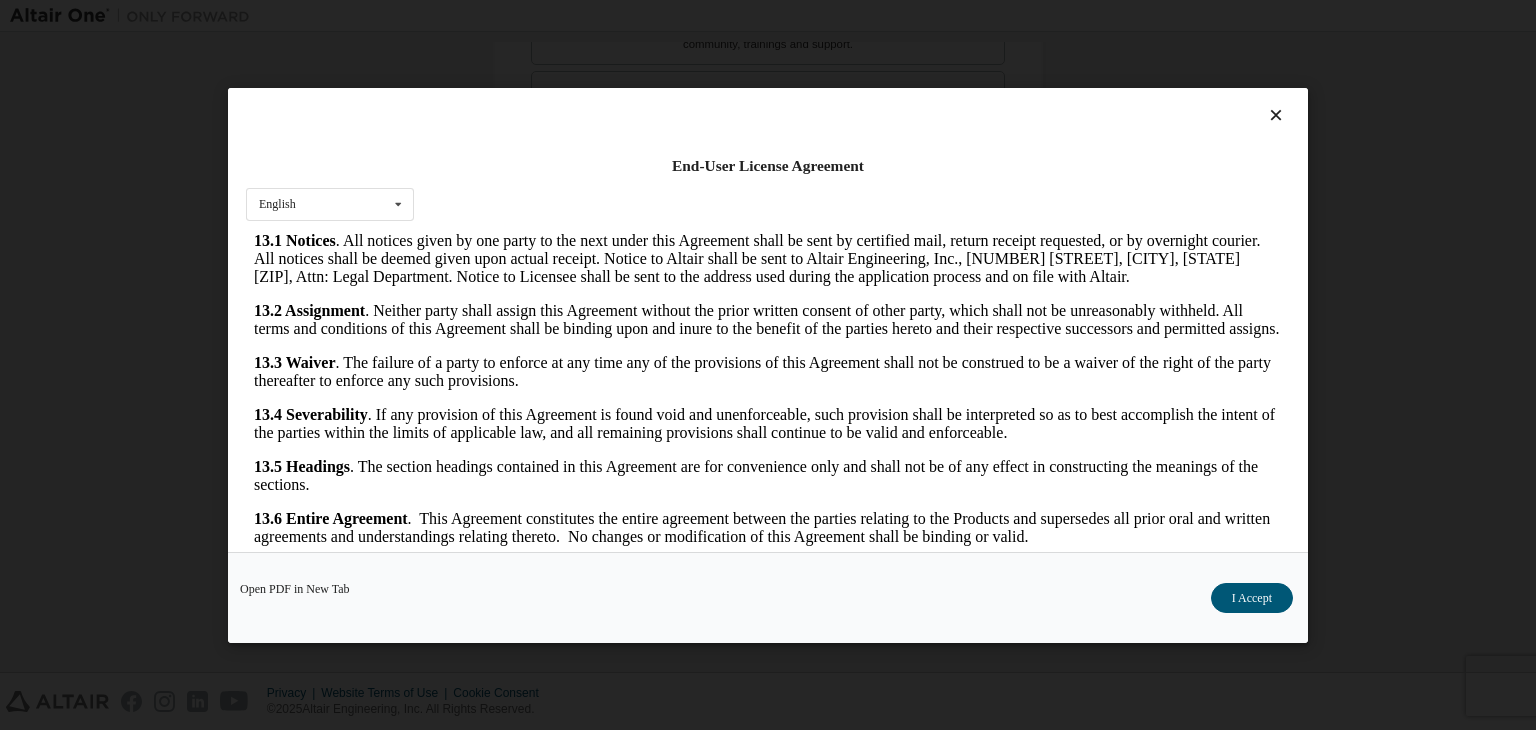 drag, startPoint x: 1274, startPoint y: 260, endPoint x: 1518, endPoint y: 798, distance: 590.7453 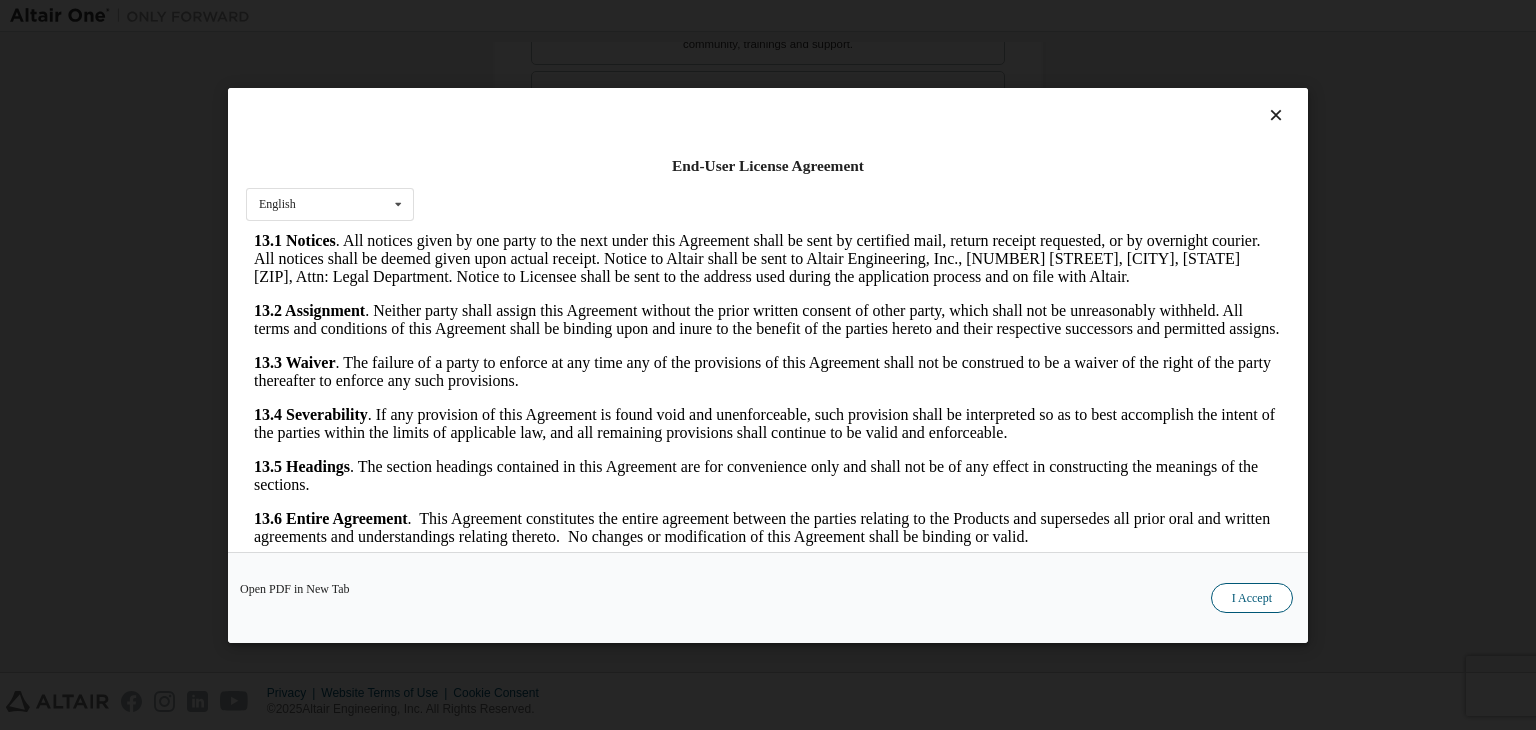 click on "I Accept" at bounding box center [1252, 598] 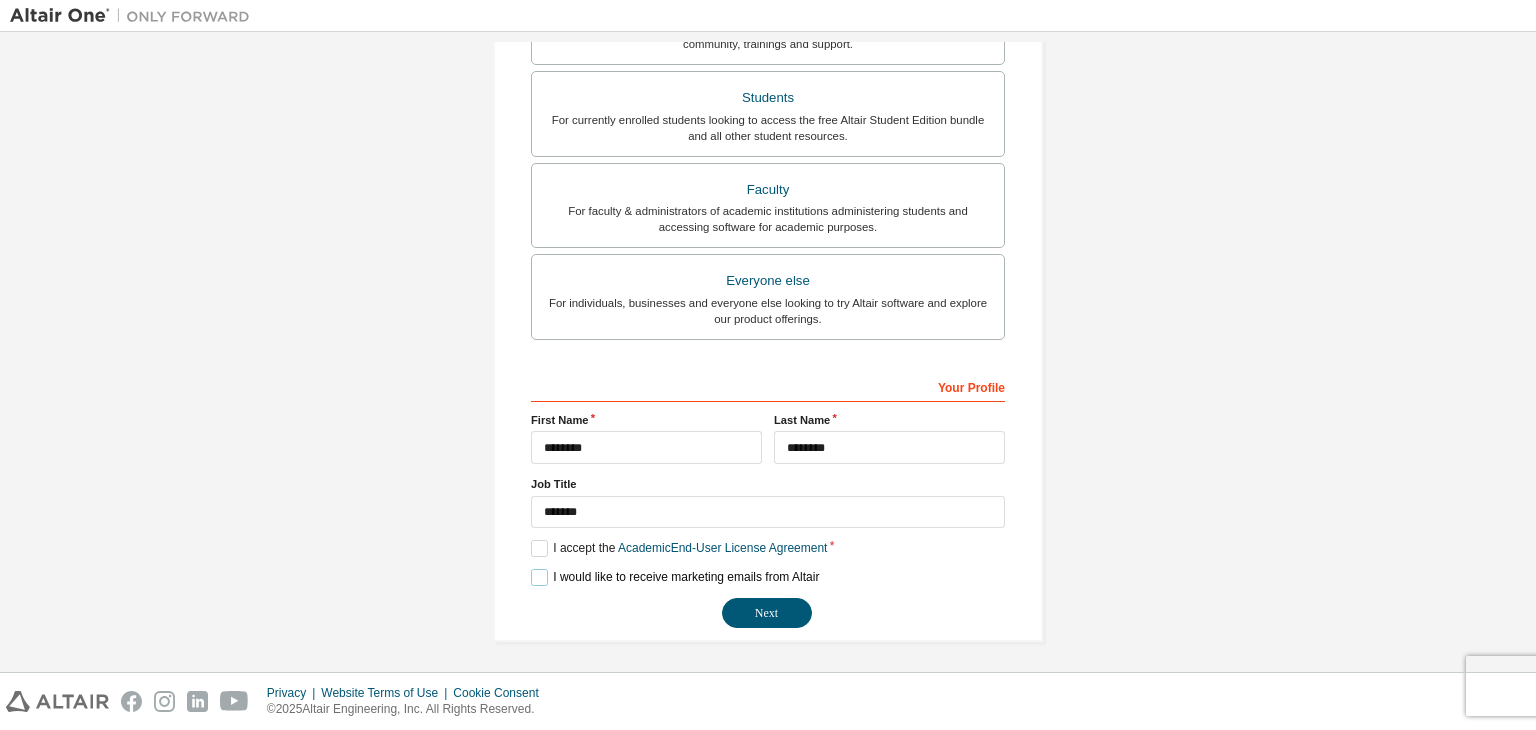 click on "I would like to receive marketing emails from Altair" at bounding box center (675, 577) 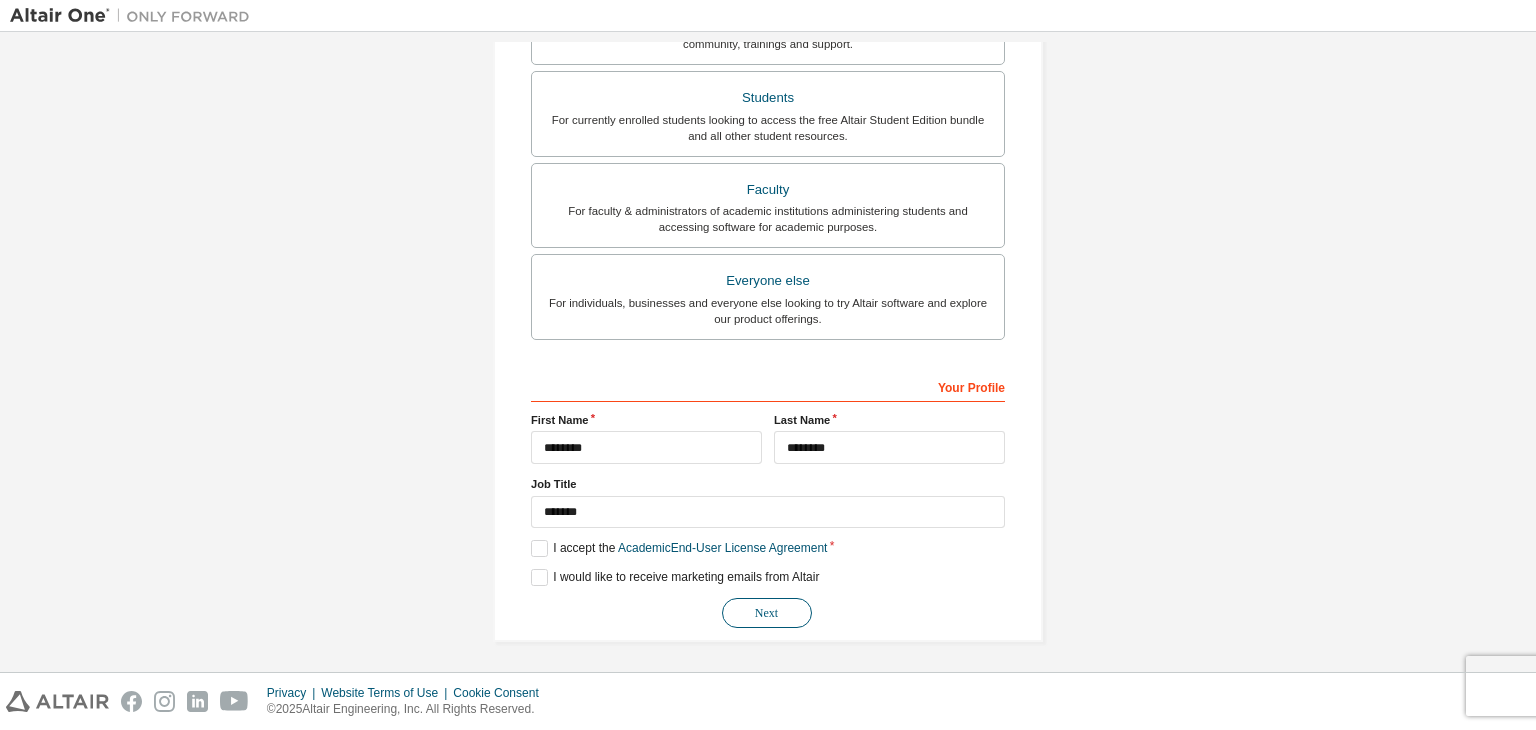 click on "Next" at bounding box center (767, 613) 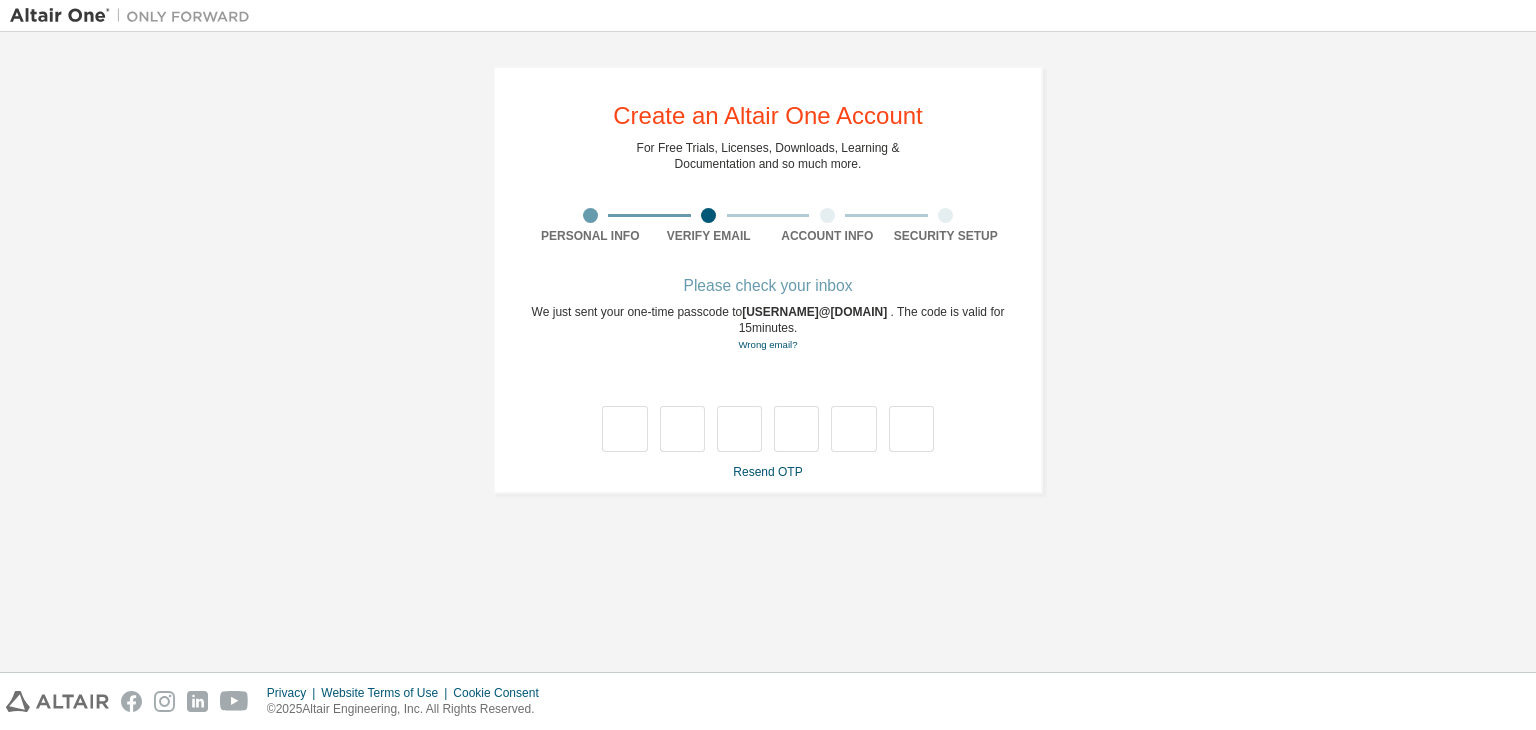 scroll, scrollTop: 0, scrollLeft: 0, axis: both 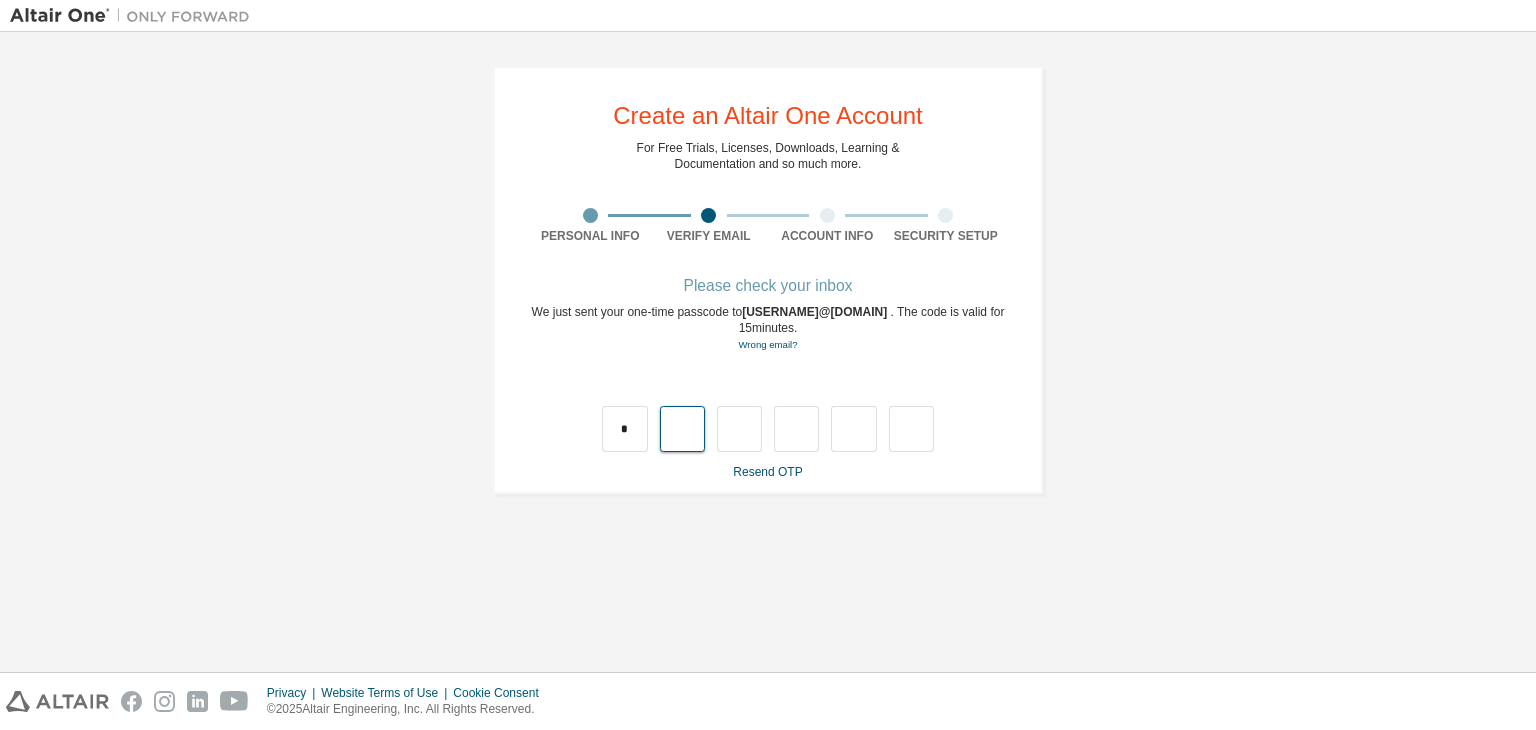 type on "*" 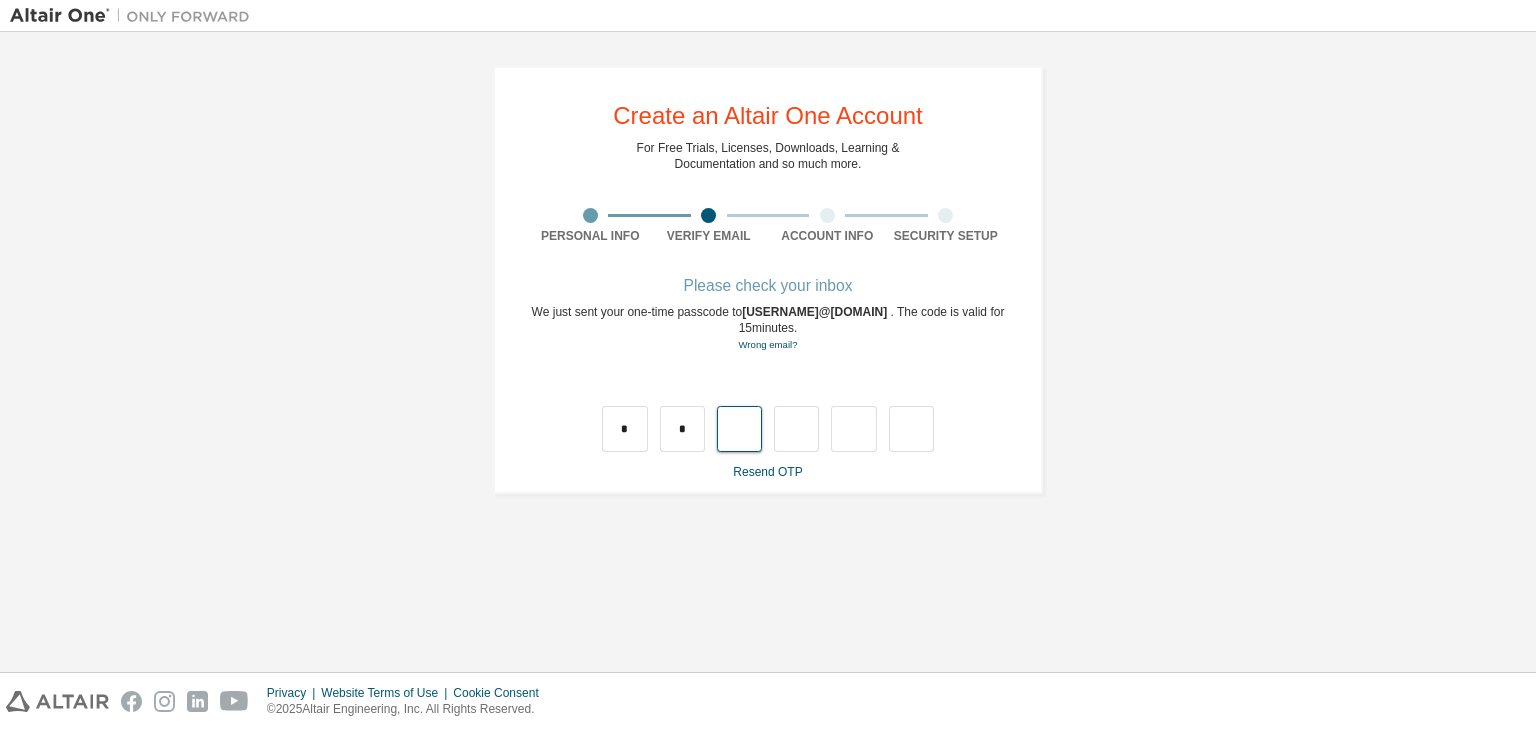 type on "*" 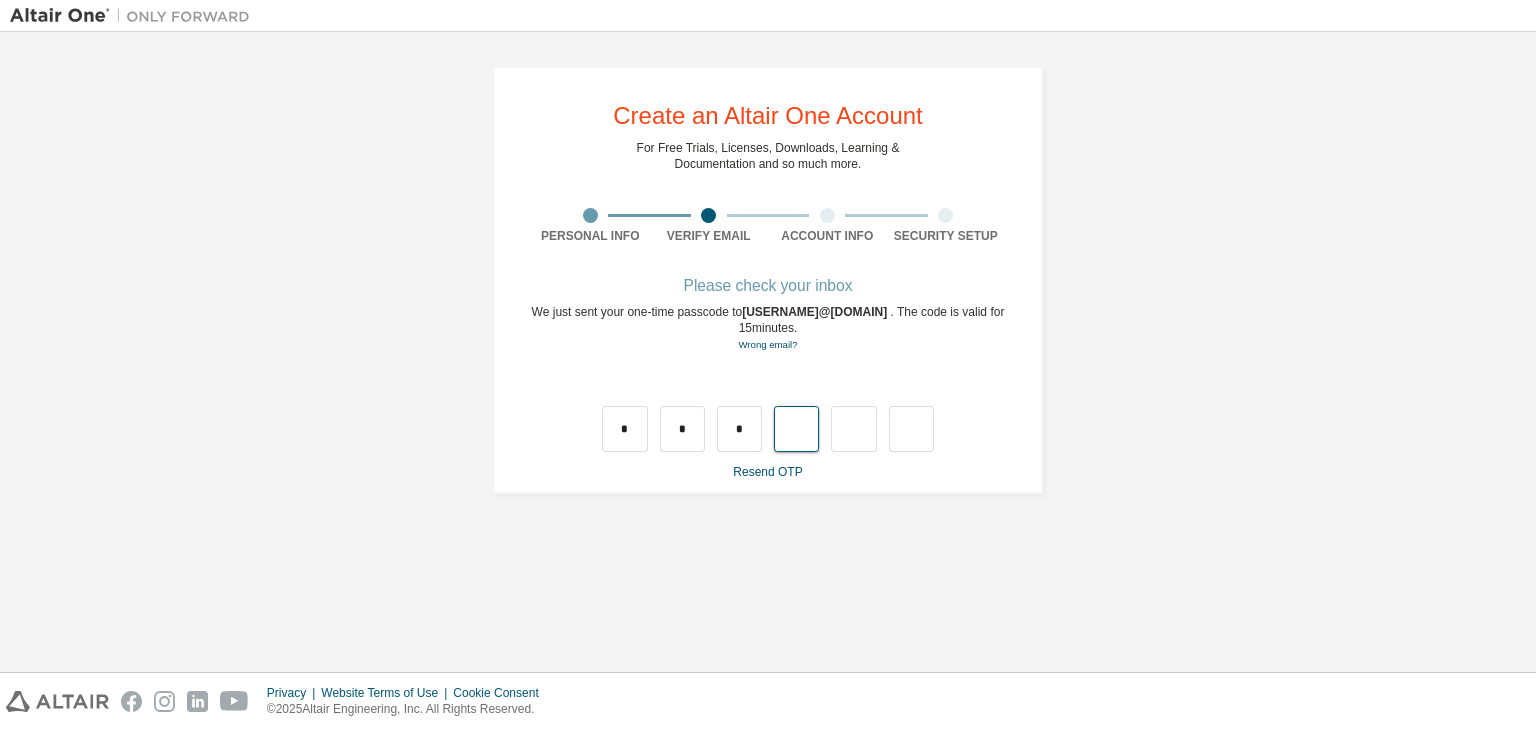 type on "*" 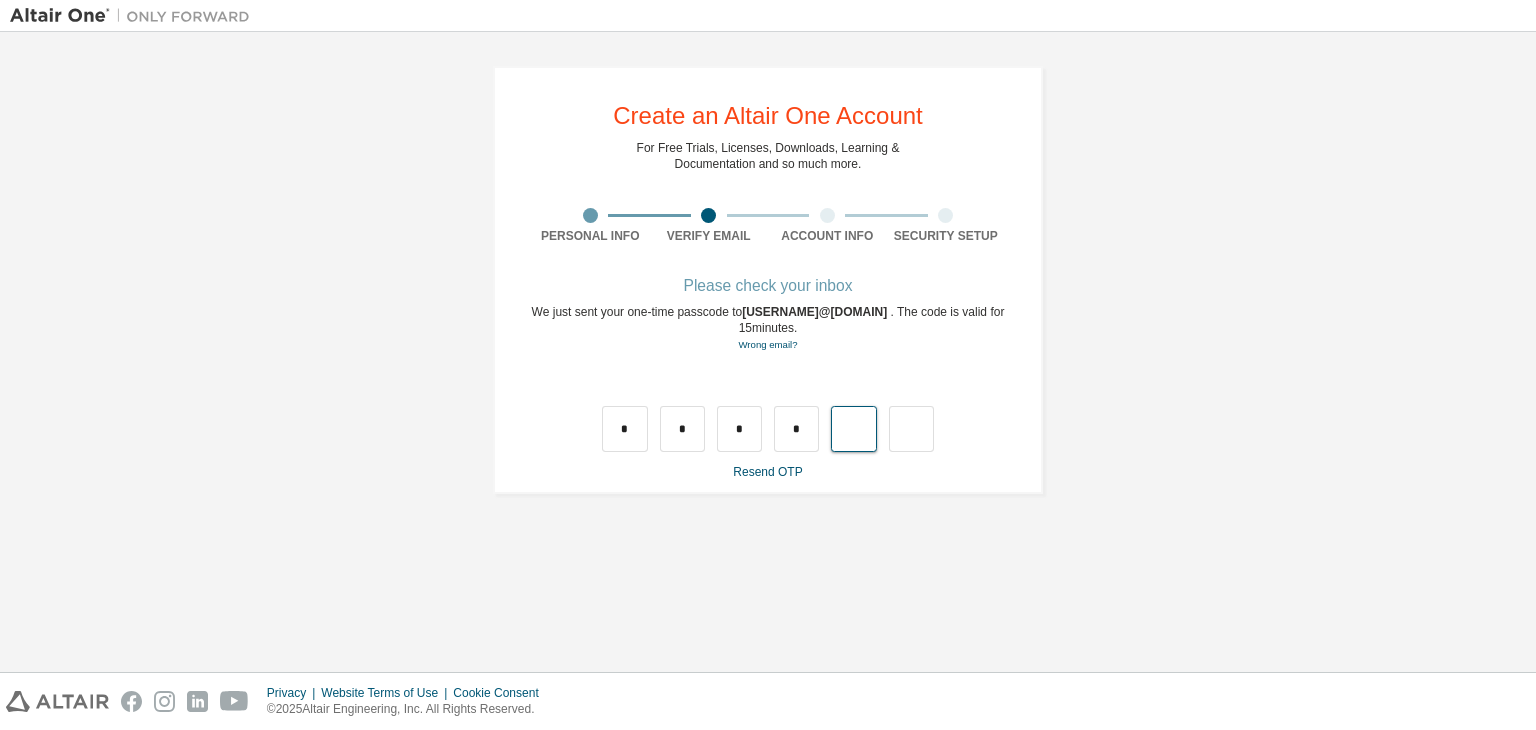 type on "*" 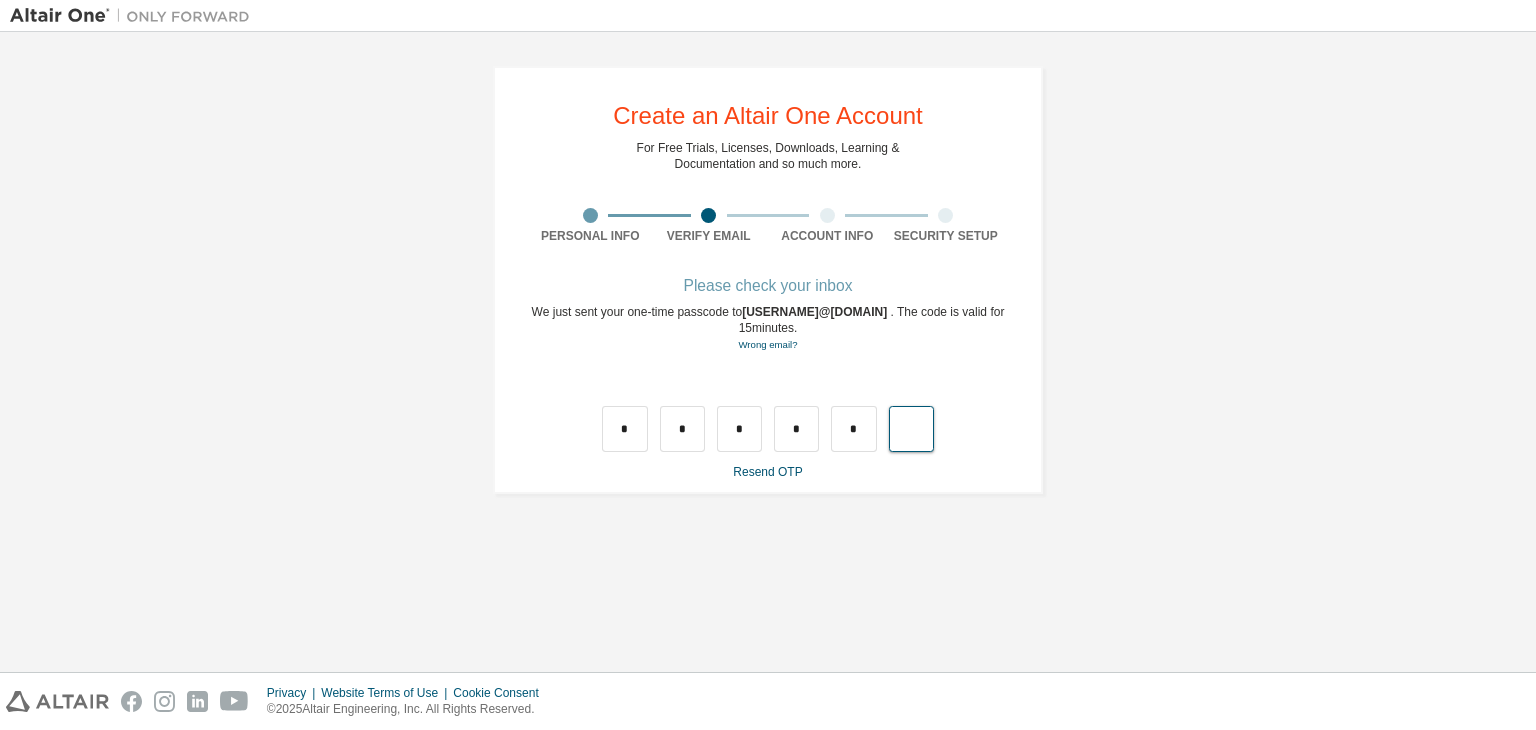 type on "*" 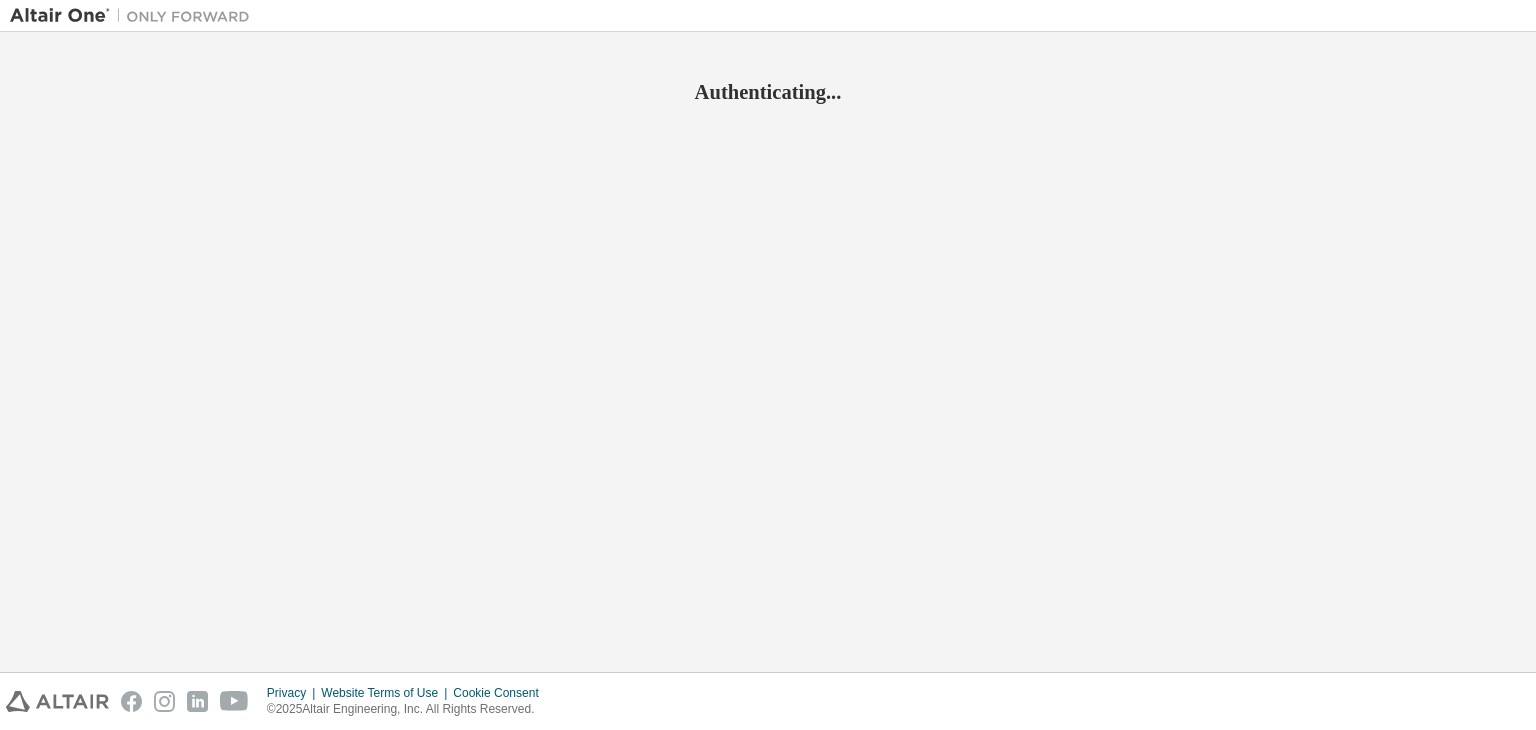 scroll, scrollTop: 0, scrollLeft: 0, axis: both 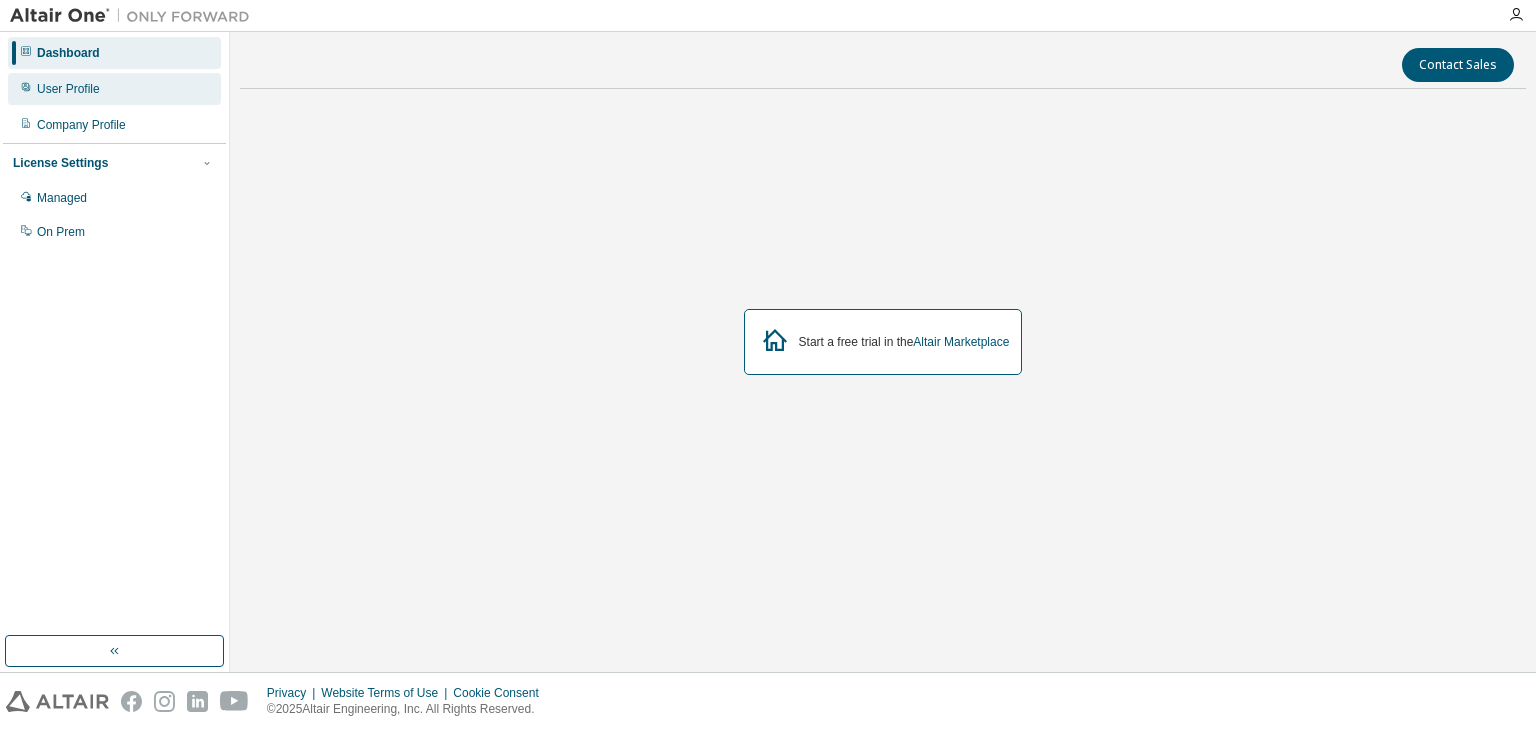 click on "User Profile" at bounding box center [68, 89] 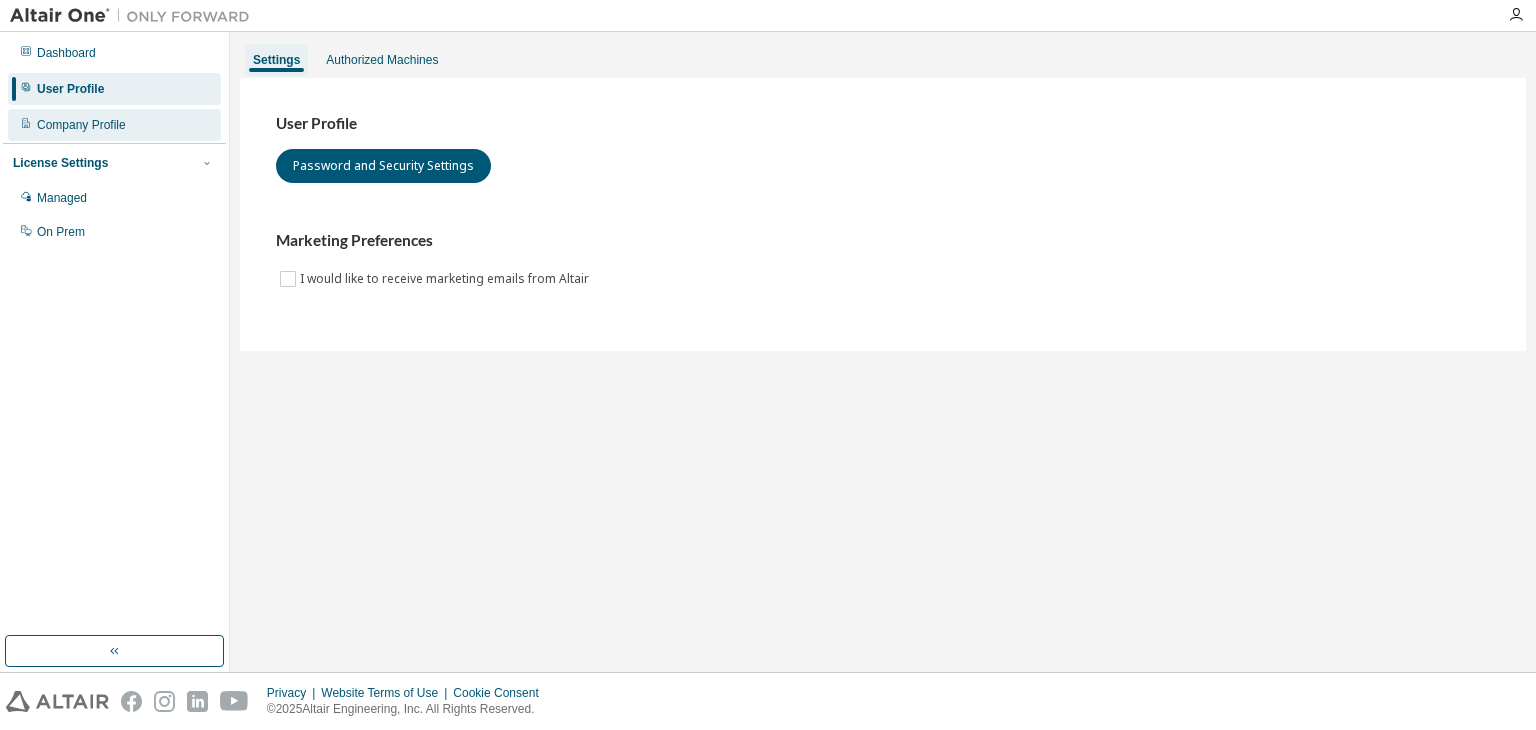 click on "Company Profile" at bounding box center (81, 125) 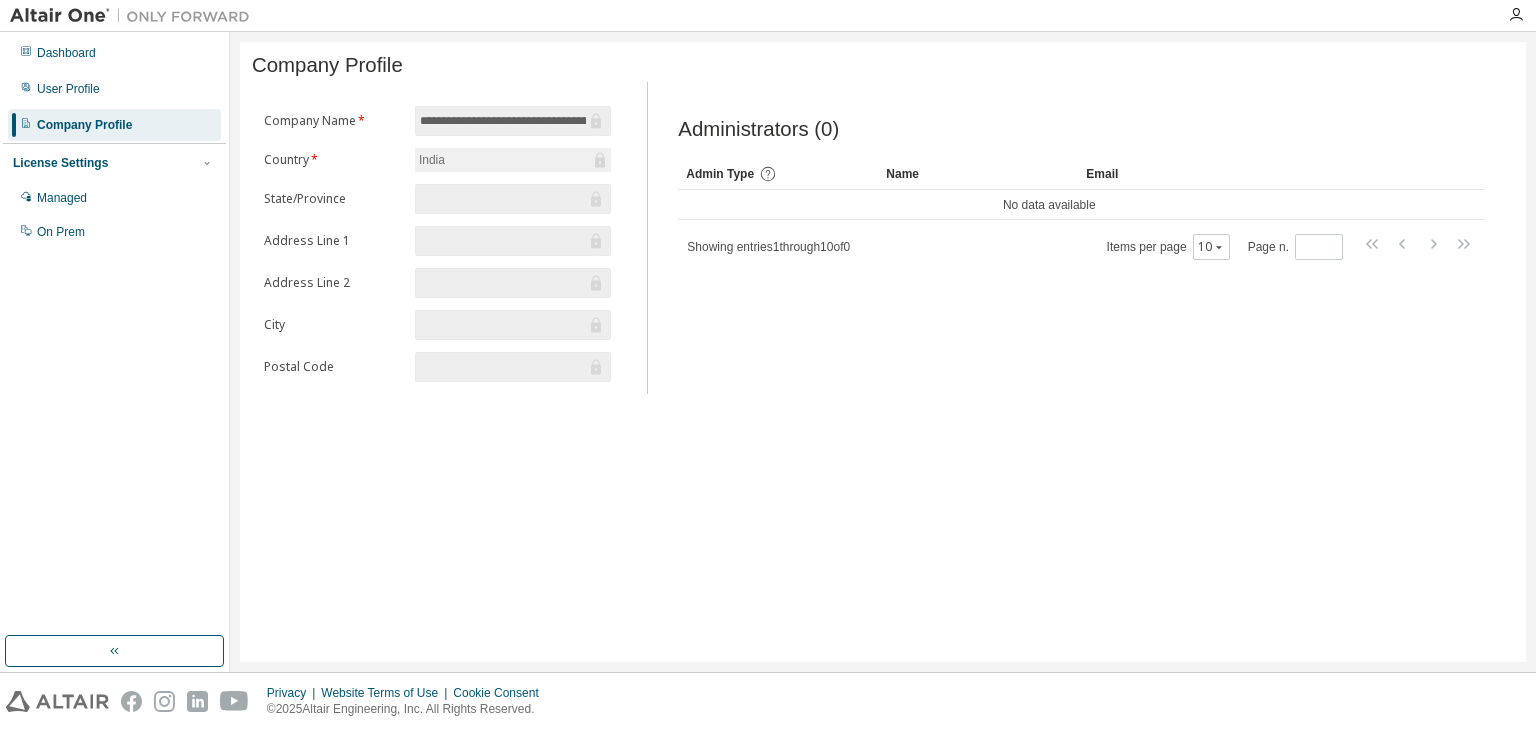 click at bounding box center [503, 199] 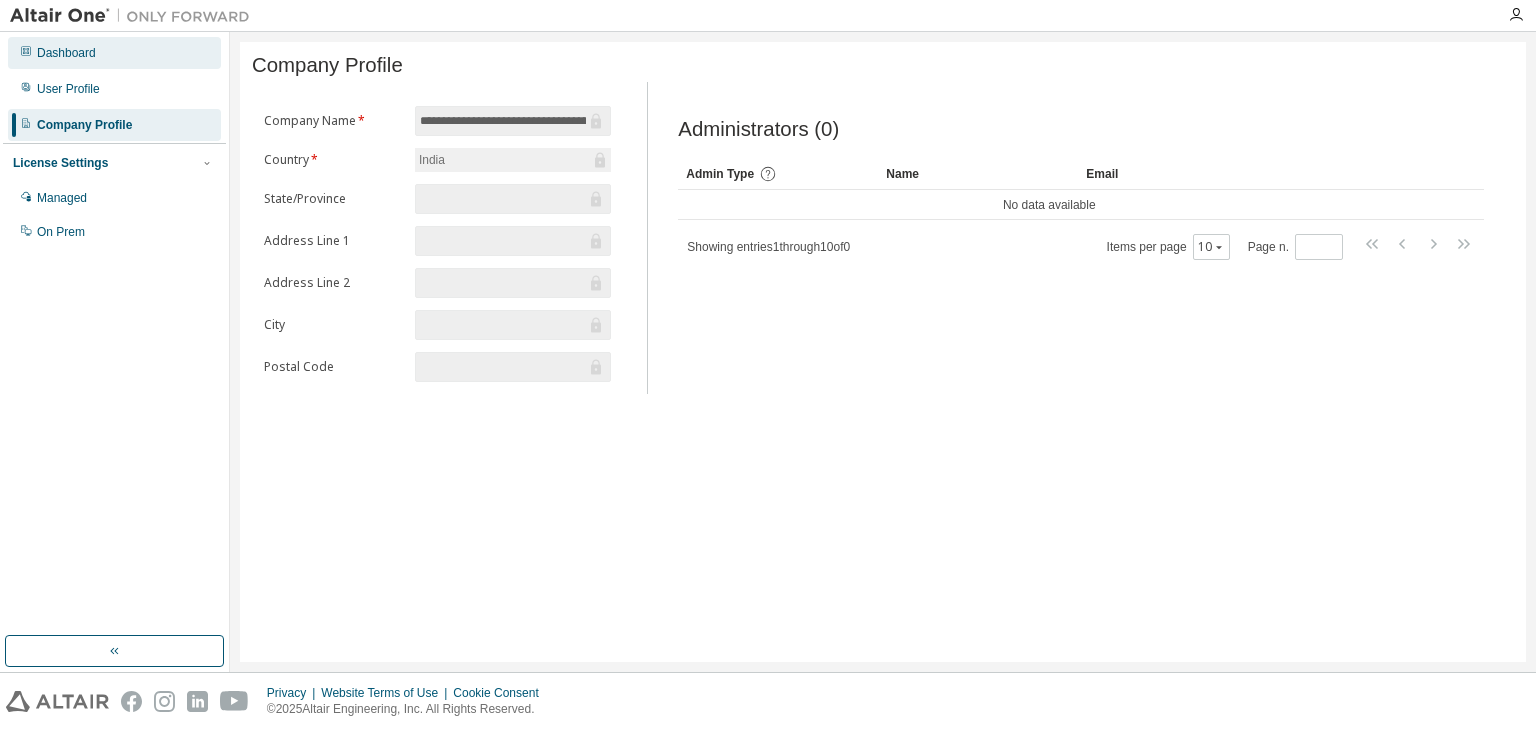 click on "Dashboard" at bounding box center (66, 53) 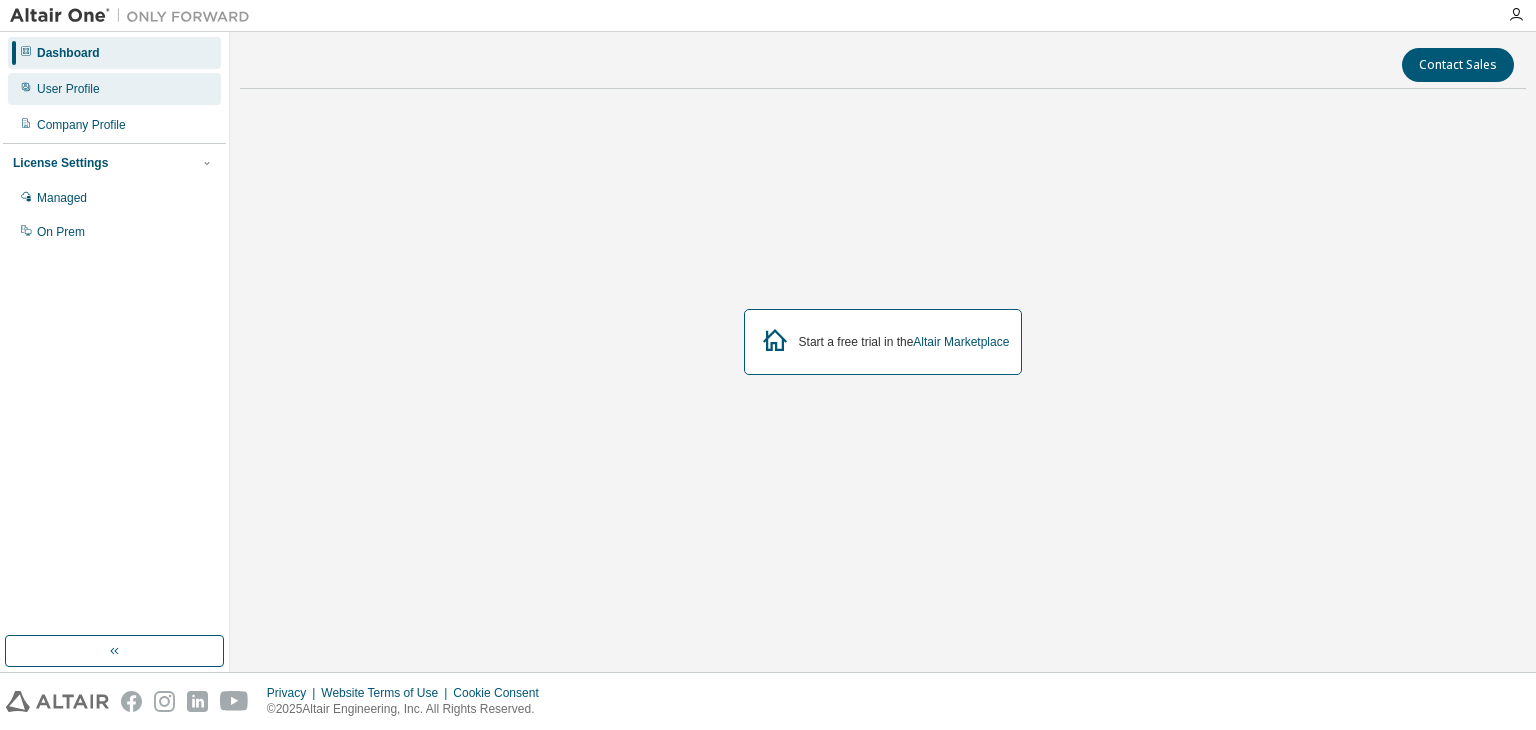 click on "User Profile" at bounding box center (68, 89) 